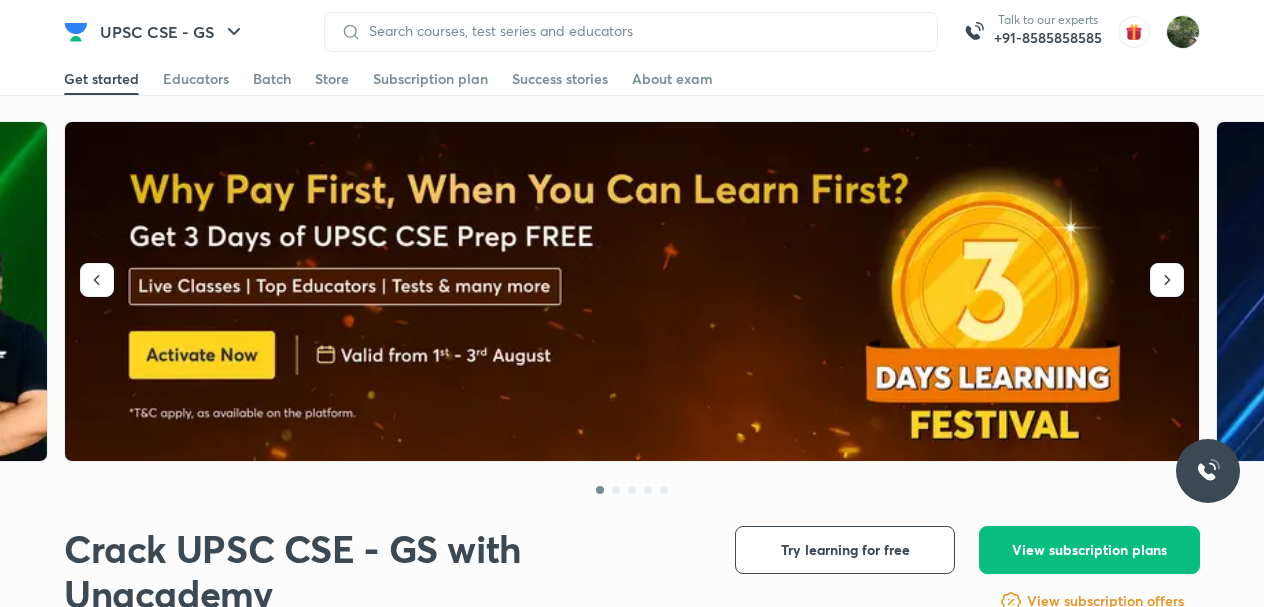 scroll, scrollTop: 0, scrollLeft: 0, axis: both 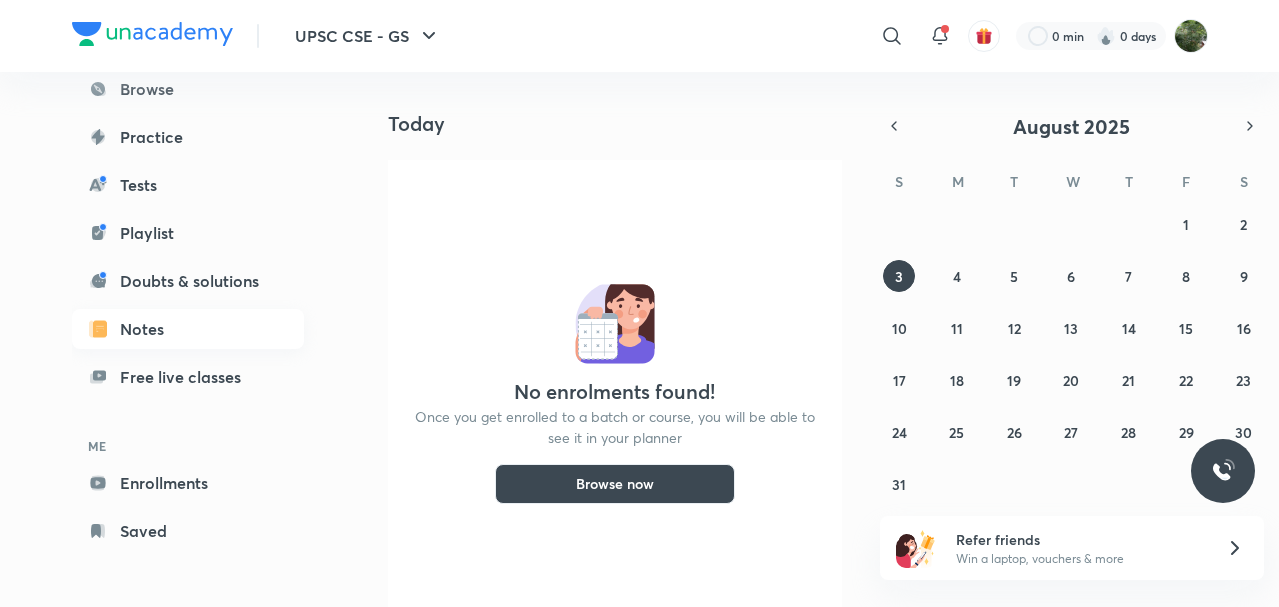 click on "Notes" at bounding box center [188, 329] 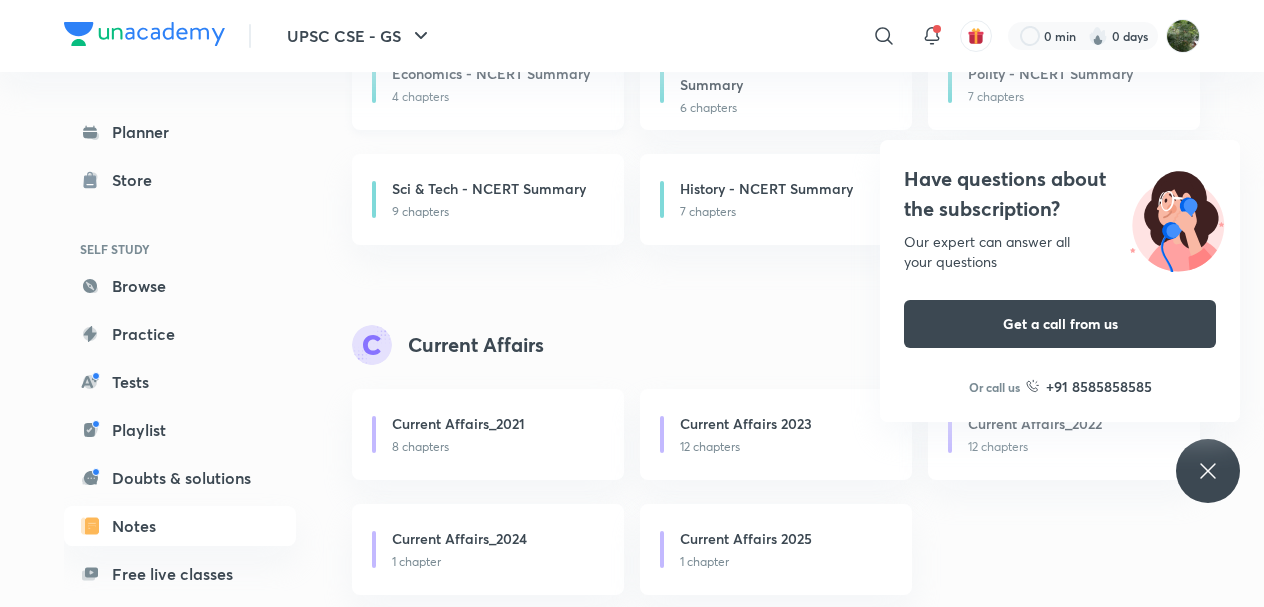 scroll, scrollTop: 637, scrollLeft: 0, axis: vertical 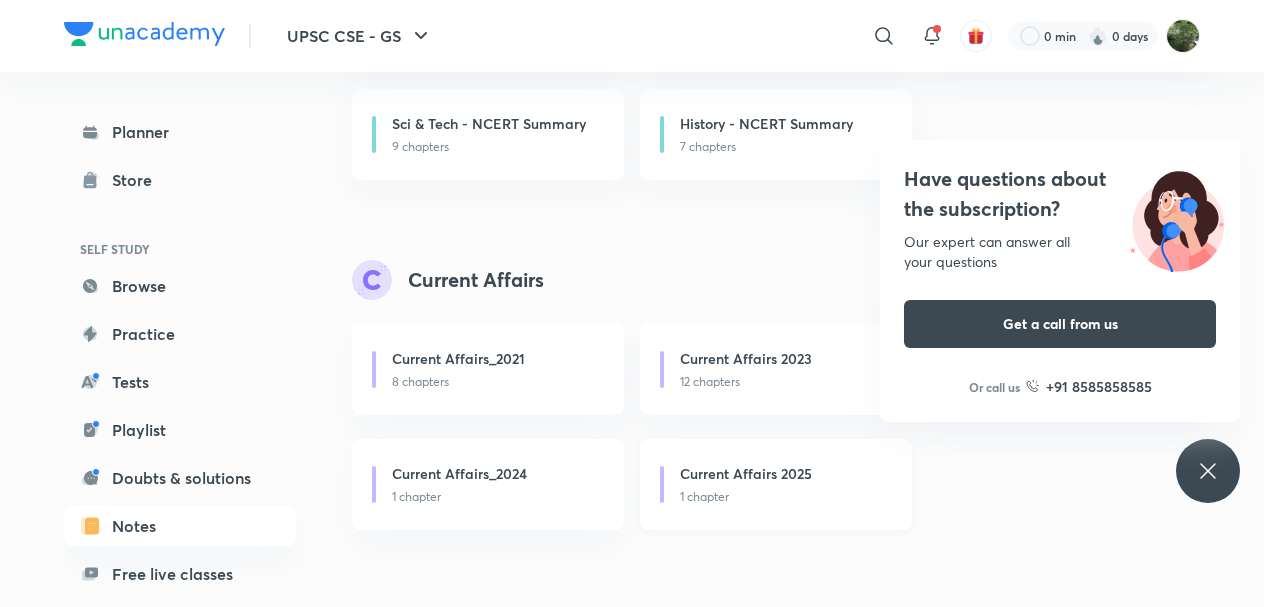 click on "Current Affairs 2025" at bounding box center (746, 473) 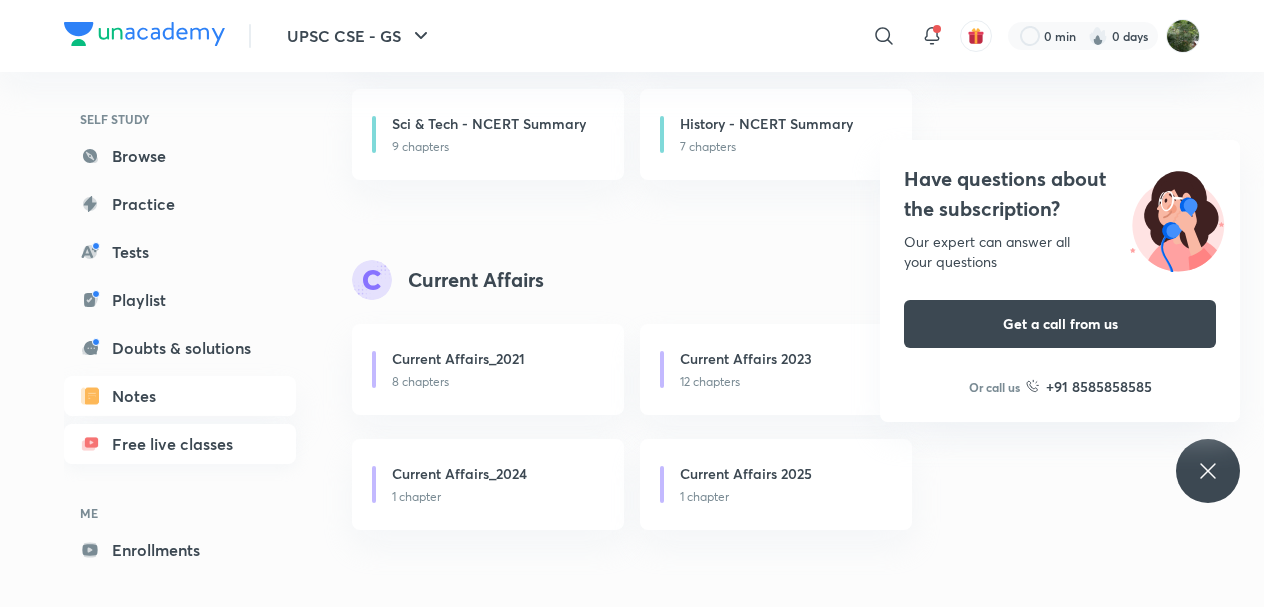 scroll, scrollTop: 197, scrollLeft: 0, axis: vertical 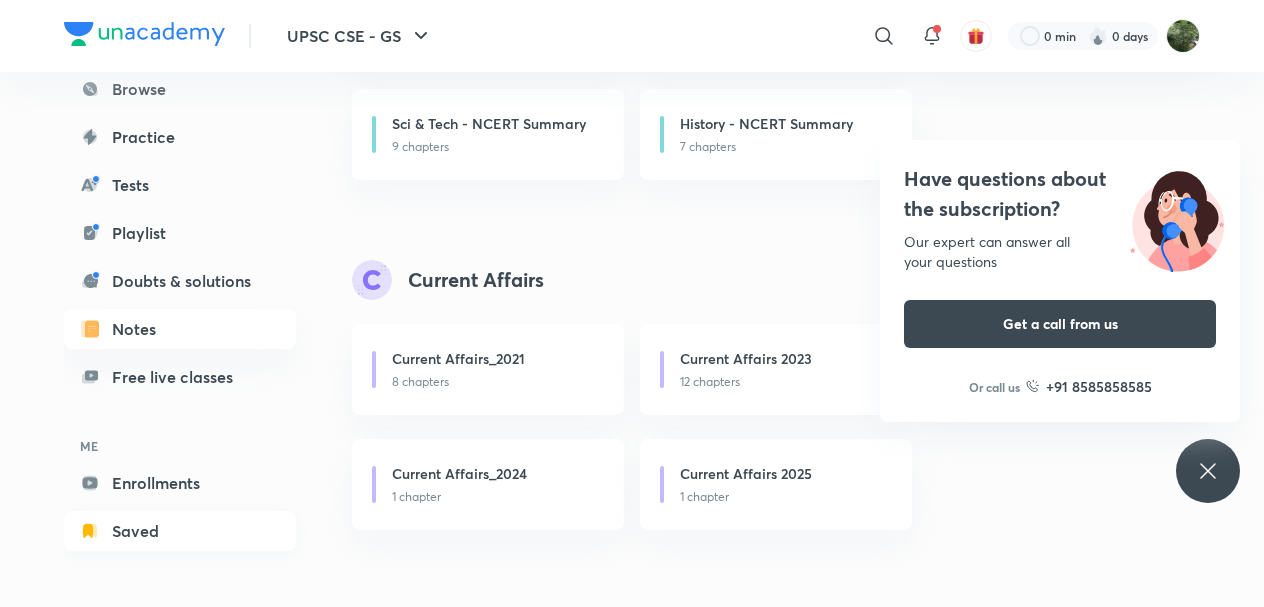 click on "Saved" at bounding box center [180, 531] 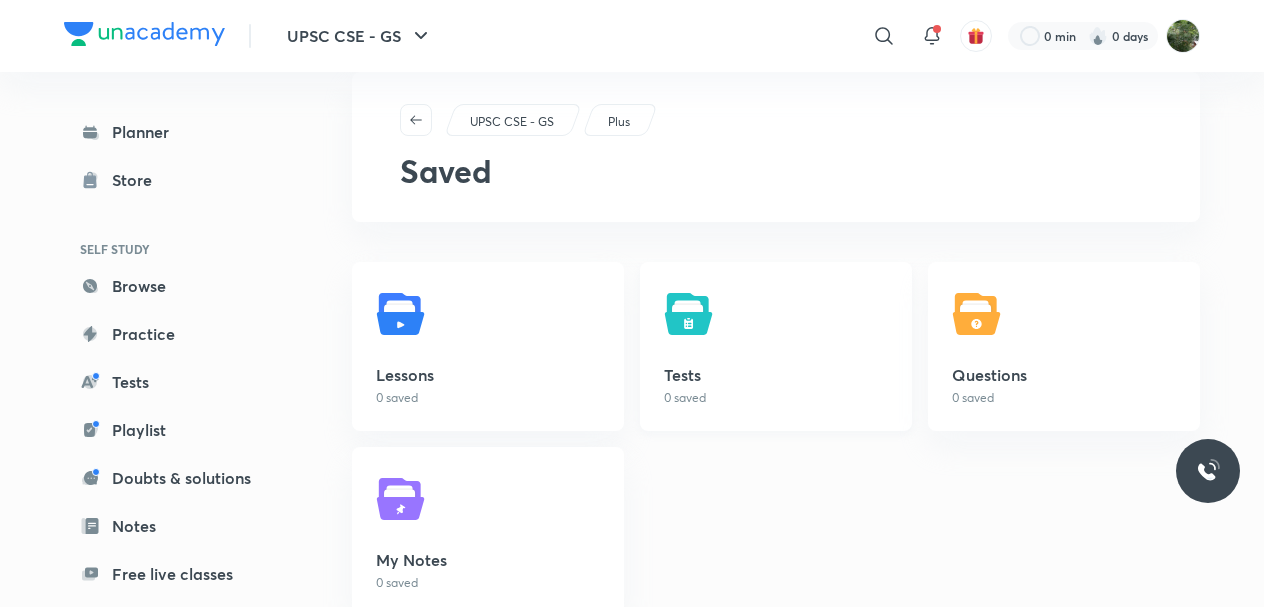 scroll, scrollTop: 85, scrollLeft: 0, axis: vertical 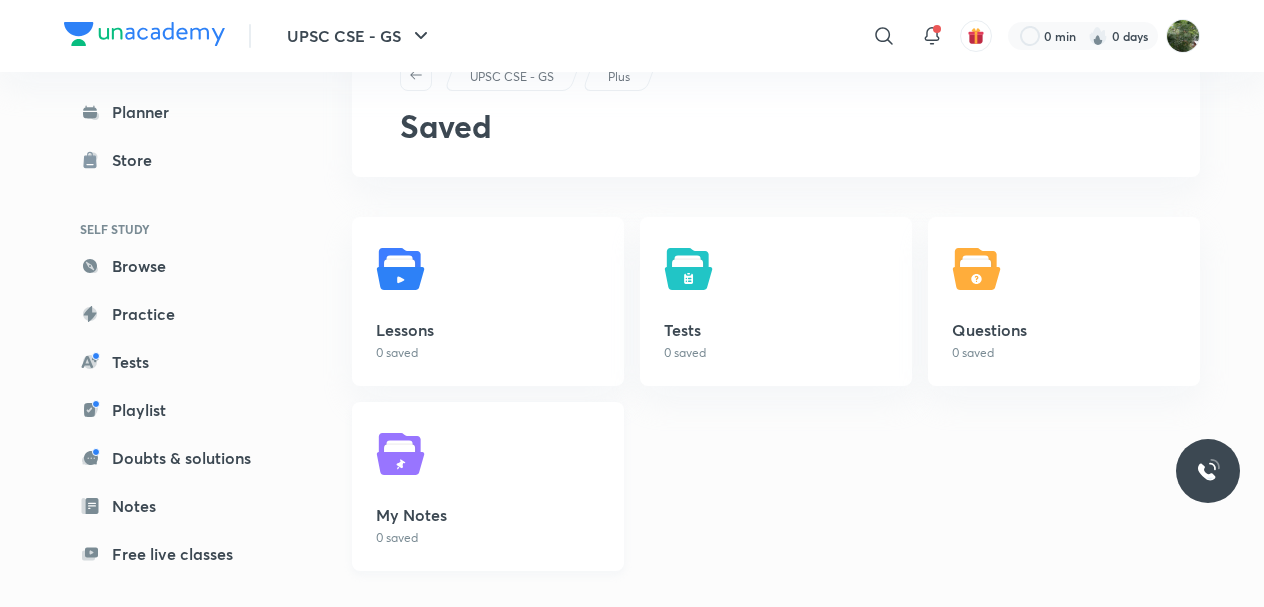 click on "My Notes" at bounding box center [488, 515] 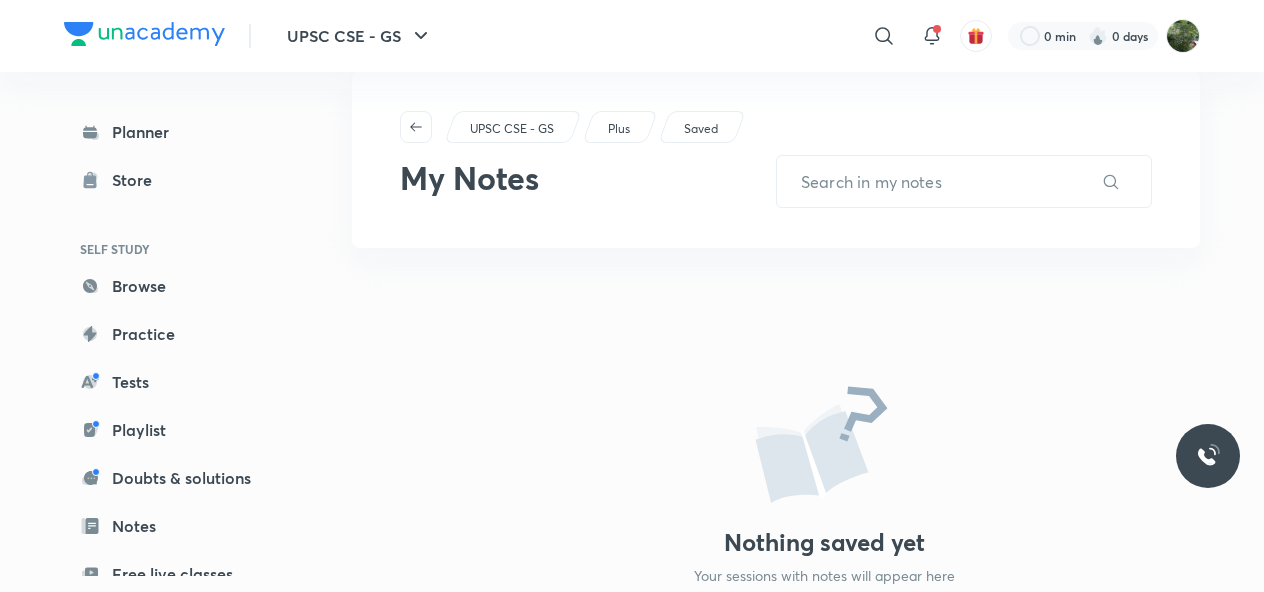 scroll, scrollTop: 0, scrollLeft: 0, axis: both 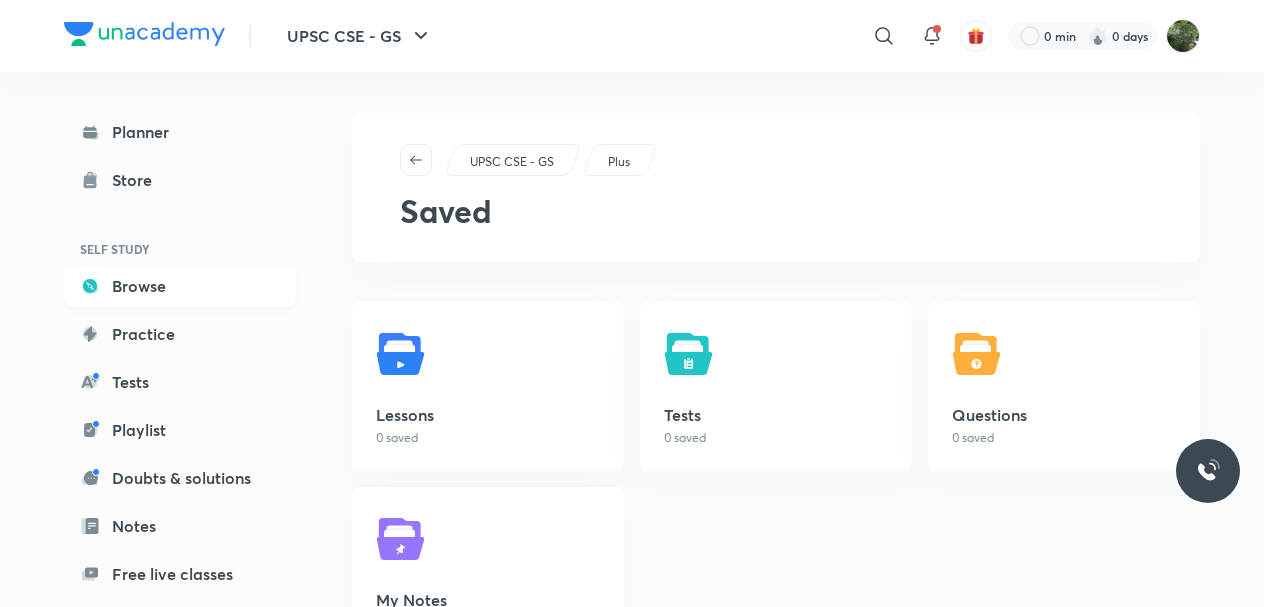 click on "Browse" at bounding box center [180, 286] 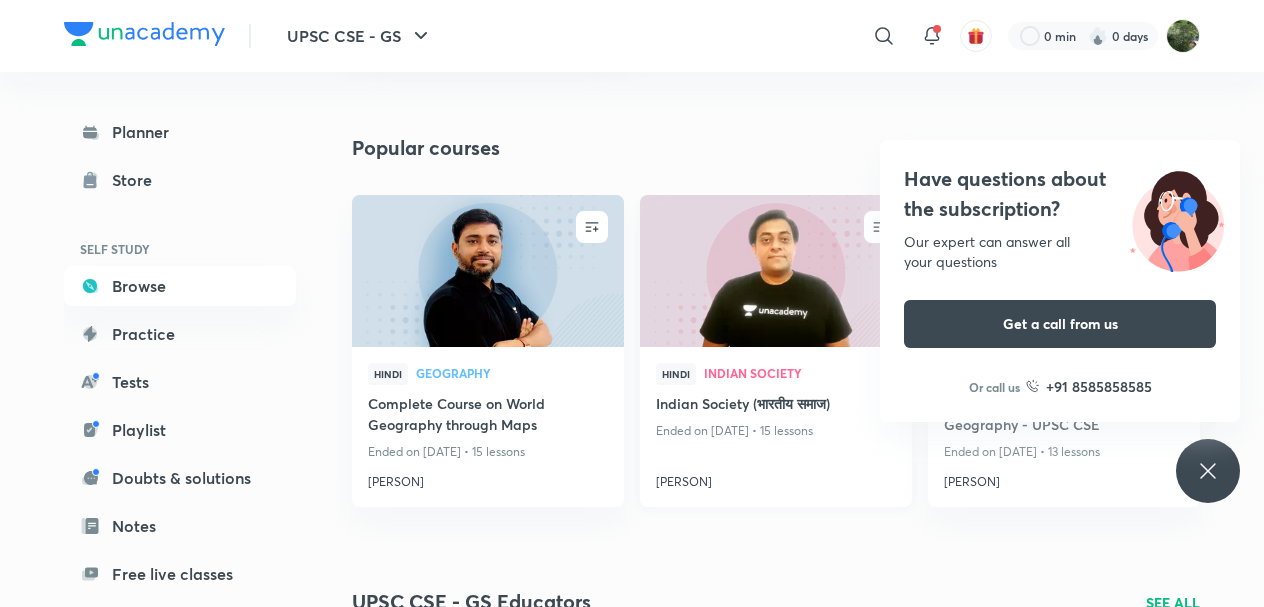 scroll, scrollTop: 0, scrollLeft: 0, axis: both 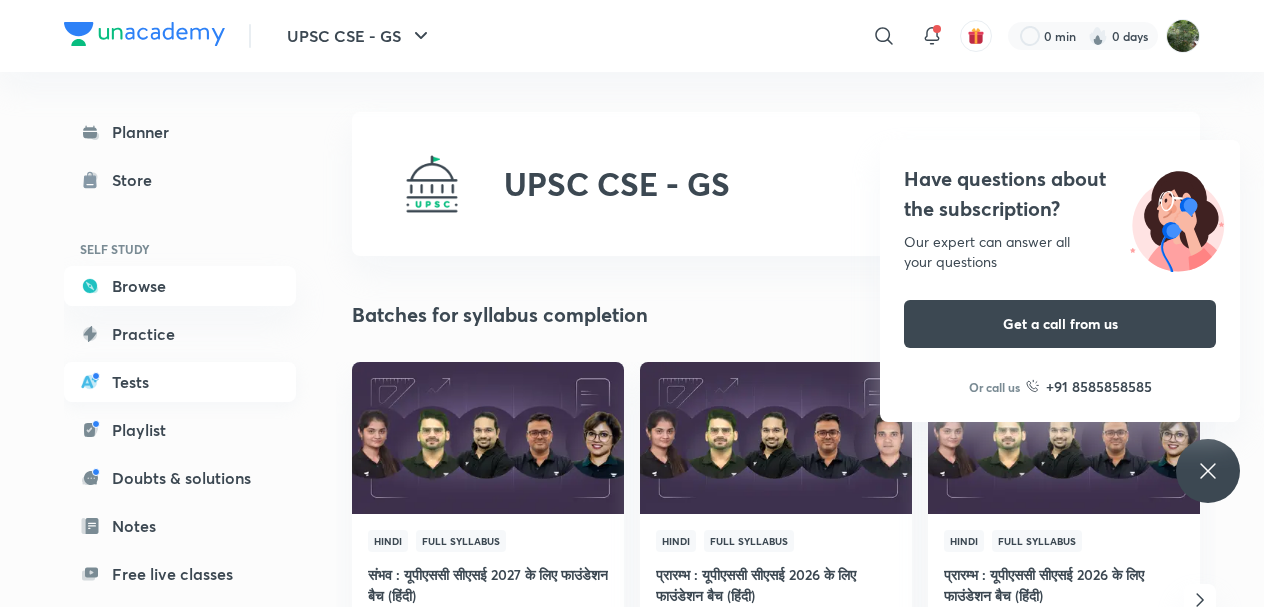 click on "Tests" at bounding box center [180, 382] 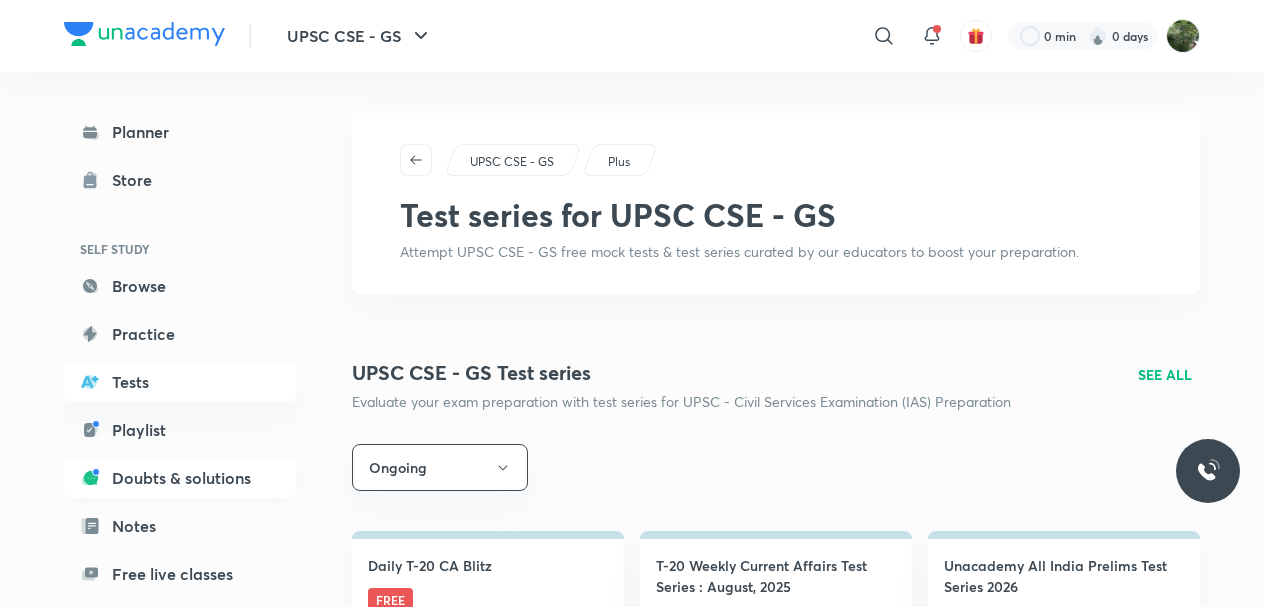 click on "Doubts & solutions" at bounding box center (180, 478) 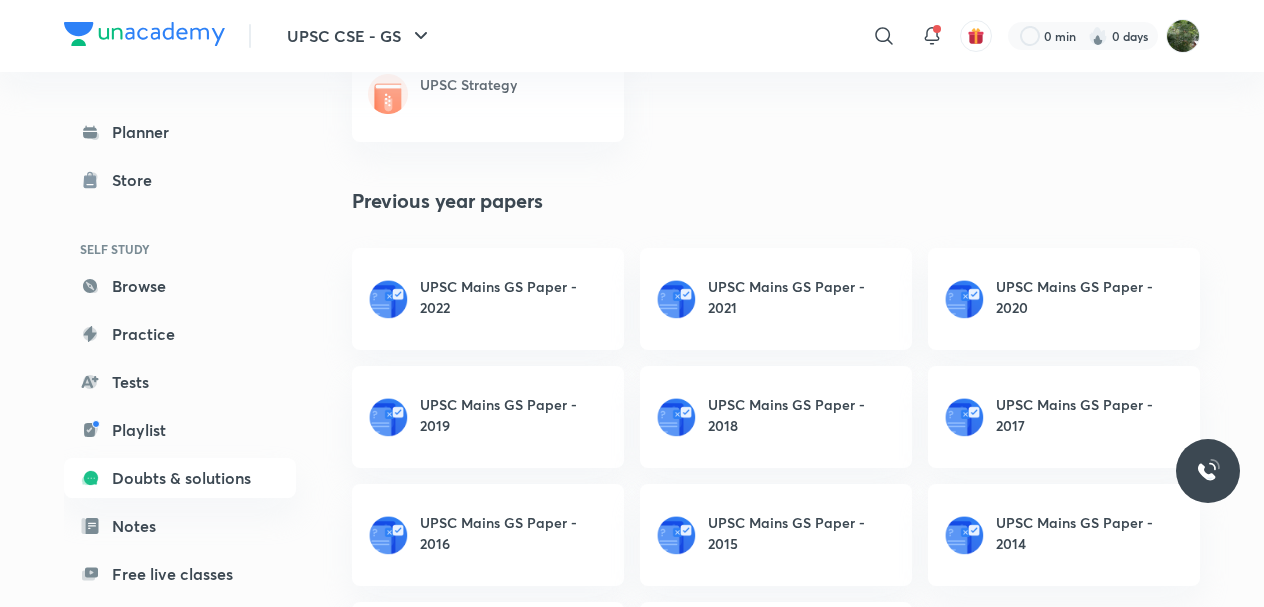 scroll, scrollTop: 470, scrollLeft: 0, axis: vertical 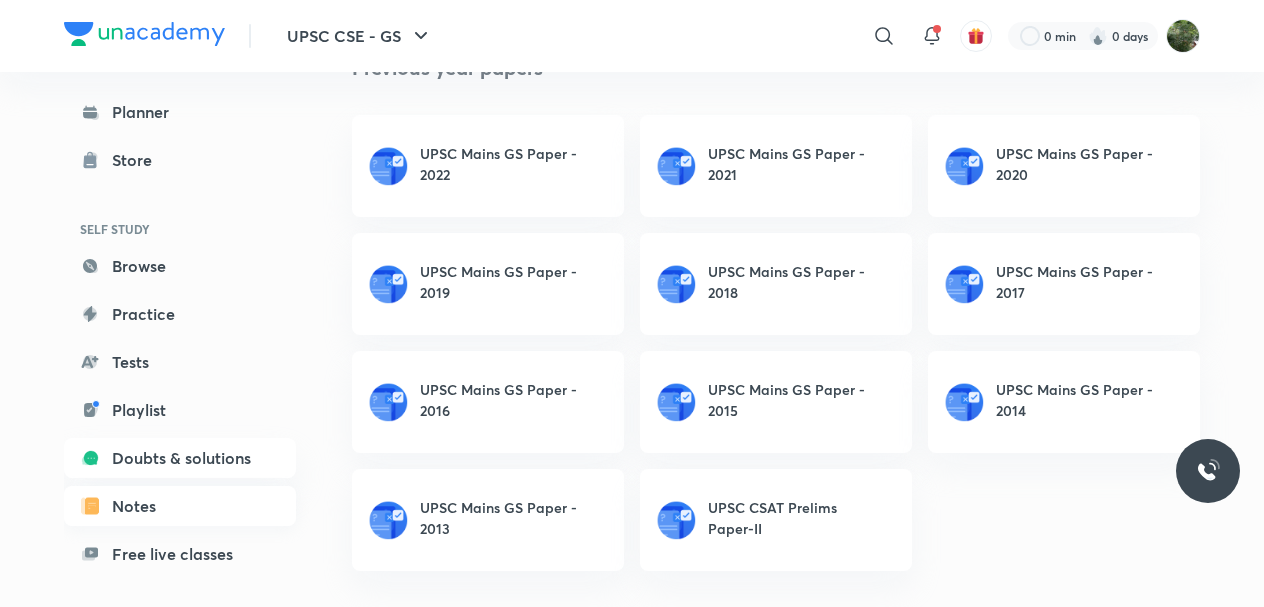click on "Notes" at bounding box center (180, 506) 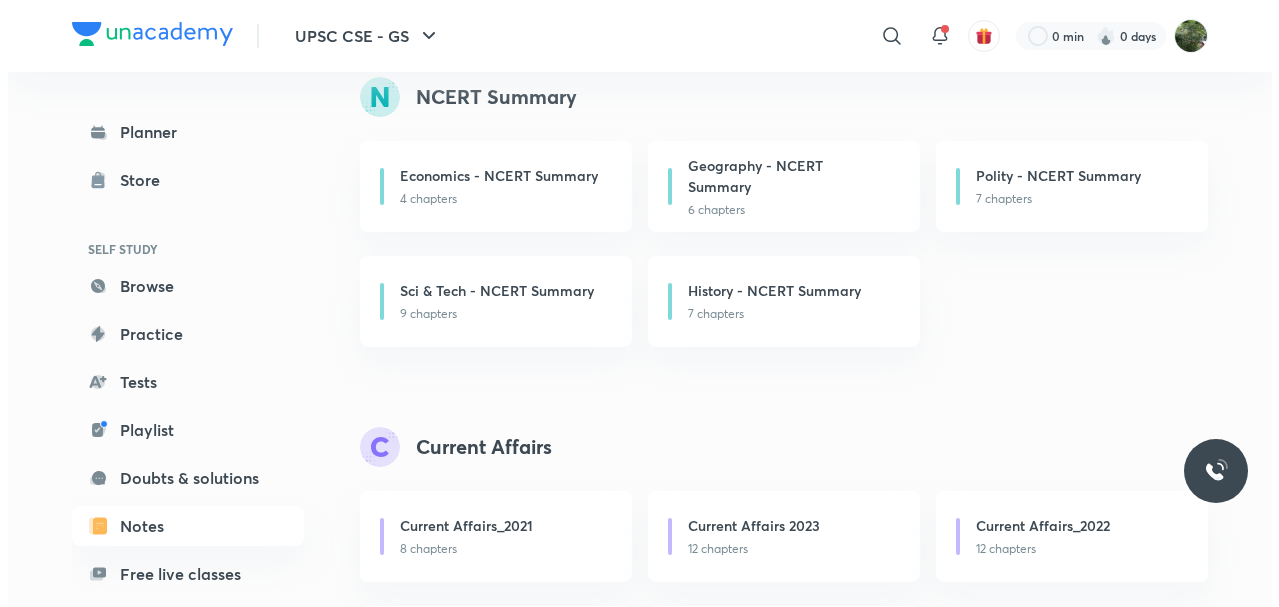 scroll, scrollTop: 0, scrollLeft: 0, axis: both 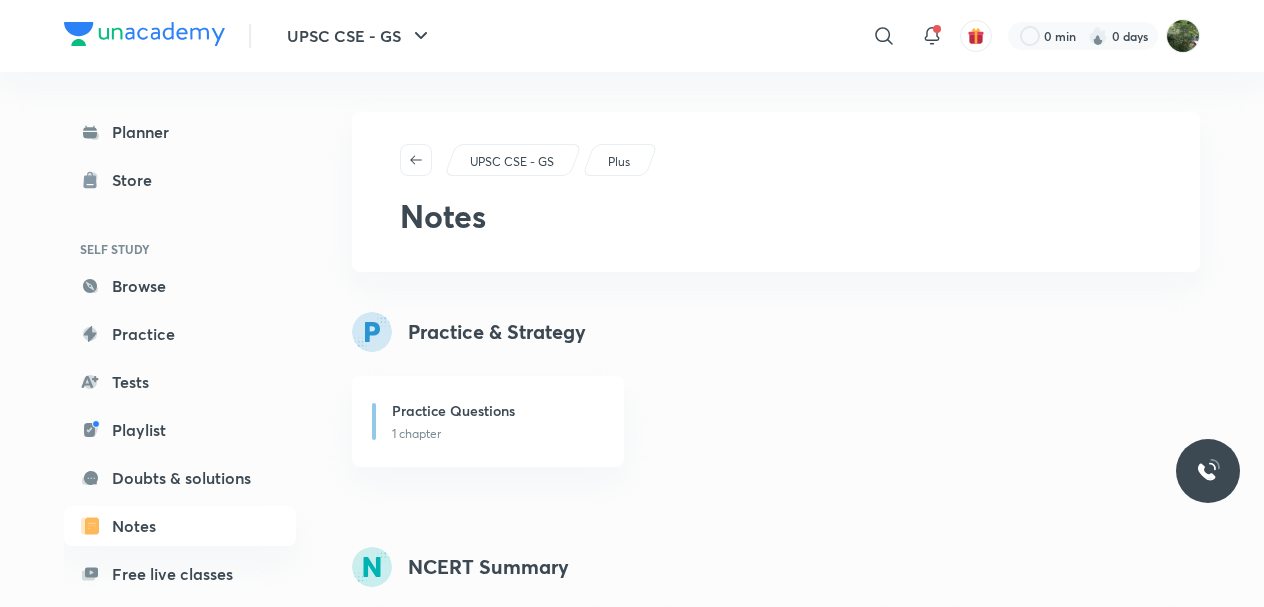 click on "Plus" at bounding box center [619, 162] 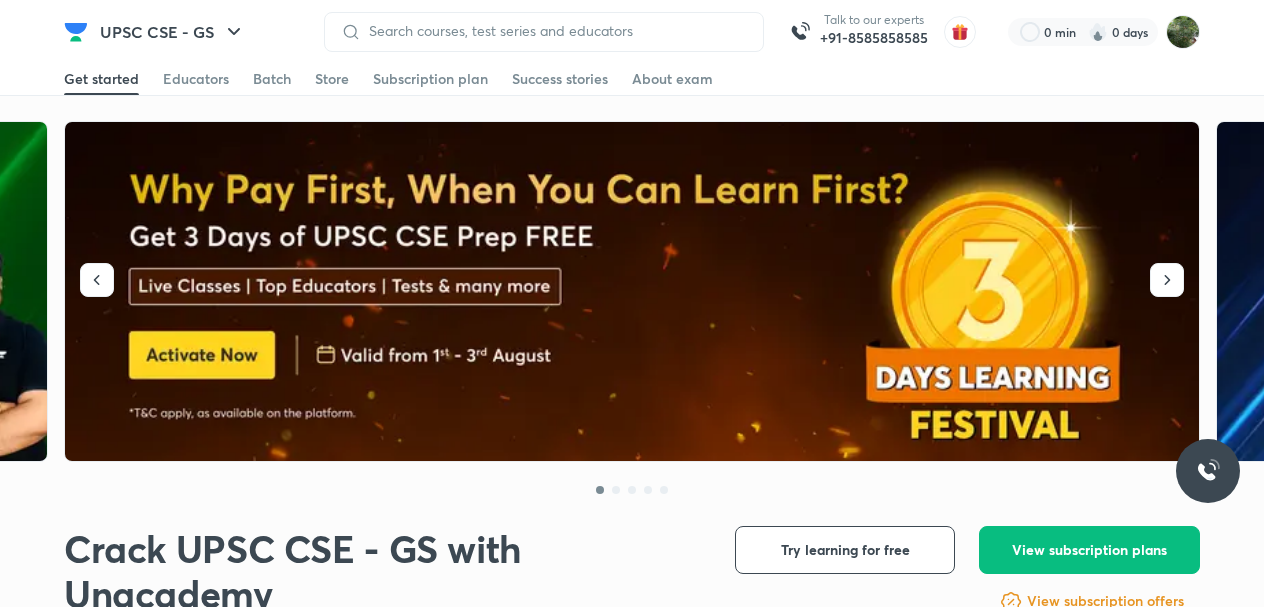 click at bounding box center (633, 292) 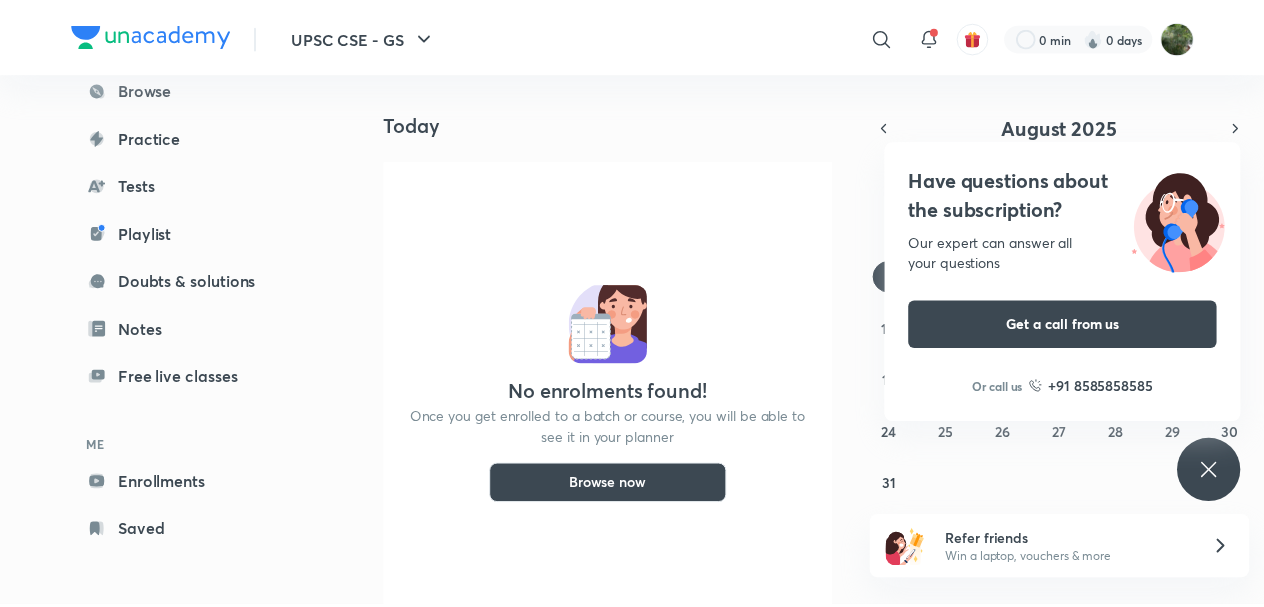 scroll, scrollTop: 0, scrollLeft: 0, axis: both 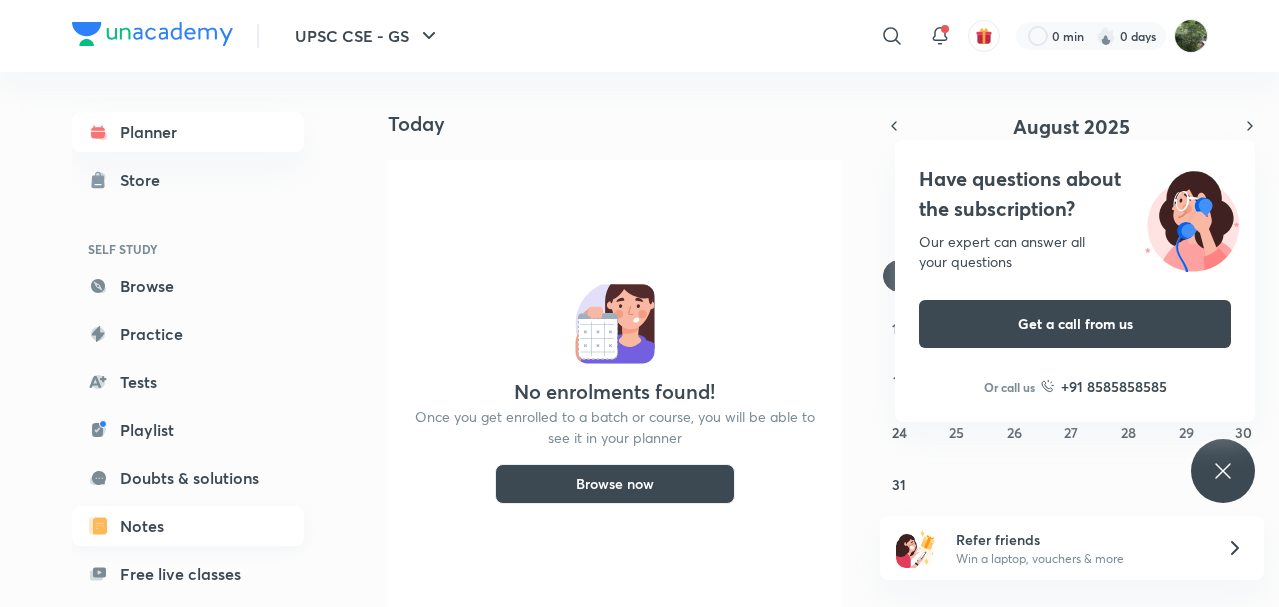 click on "Notes" at bounding box center (188, 526) 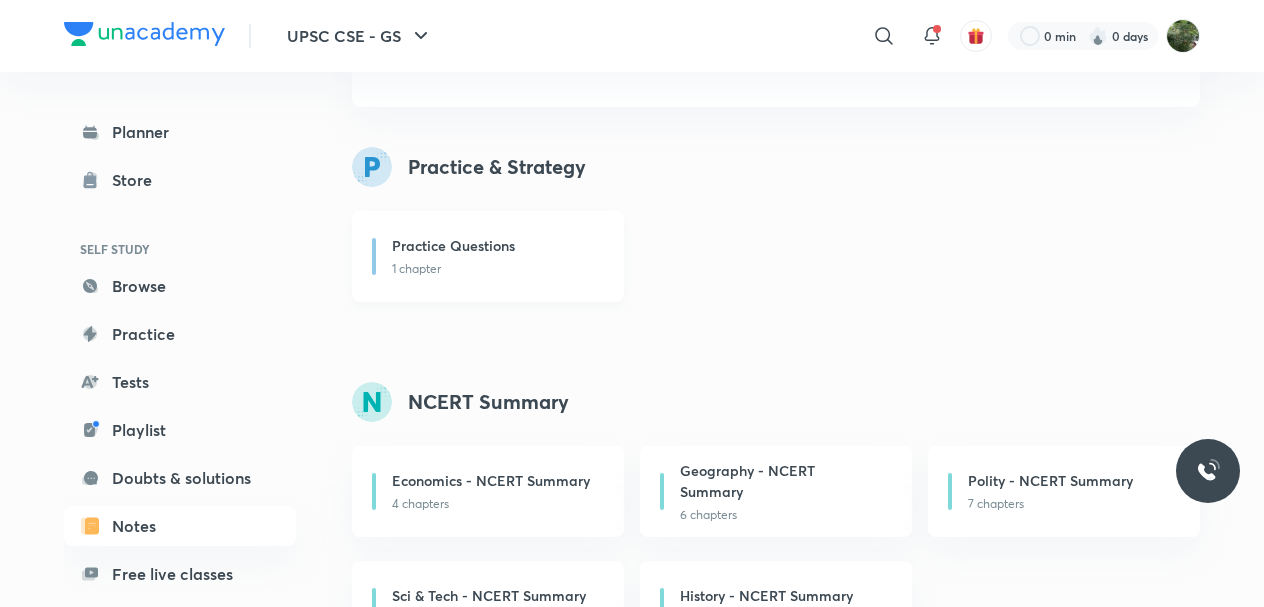 scroll, scrollTop: 366, scrollLeft: 0, axis: vertical 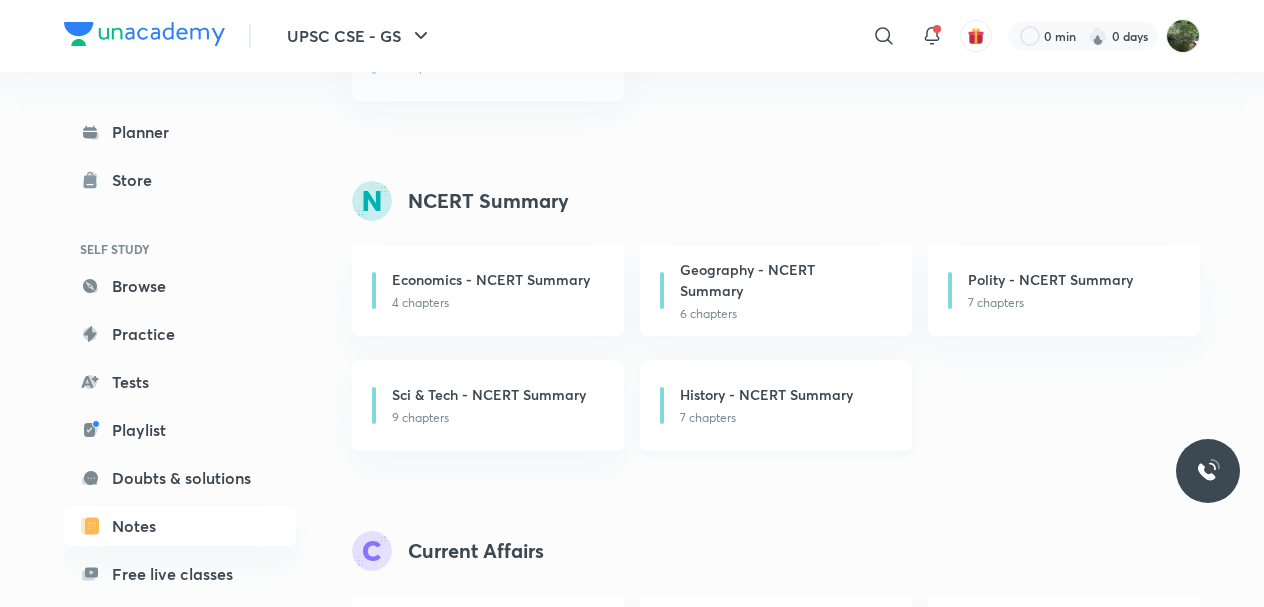 click on "History - NCERT Summary" at bounding box center [766, 394] 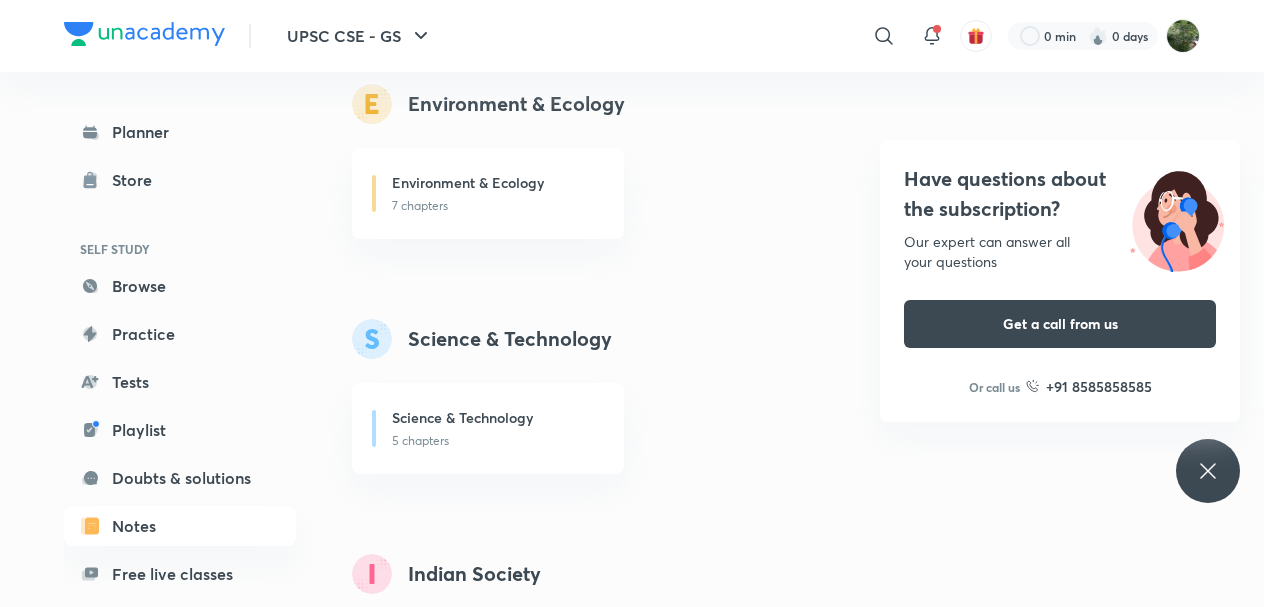 scroll, scrollTop: 2593, scrollLeft: 0, axis: vertical 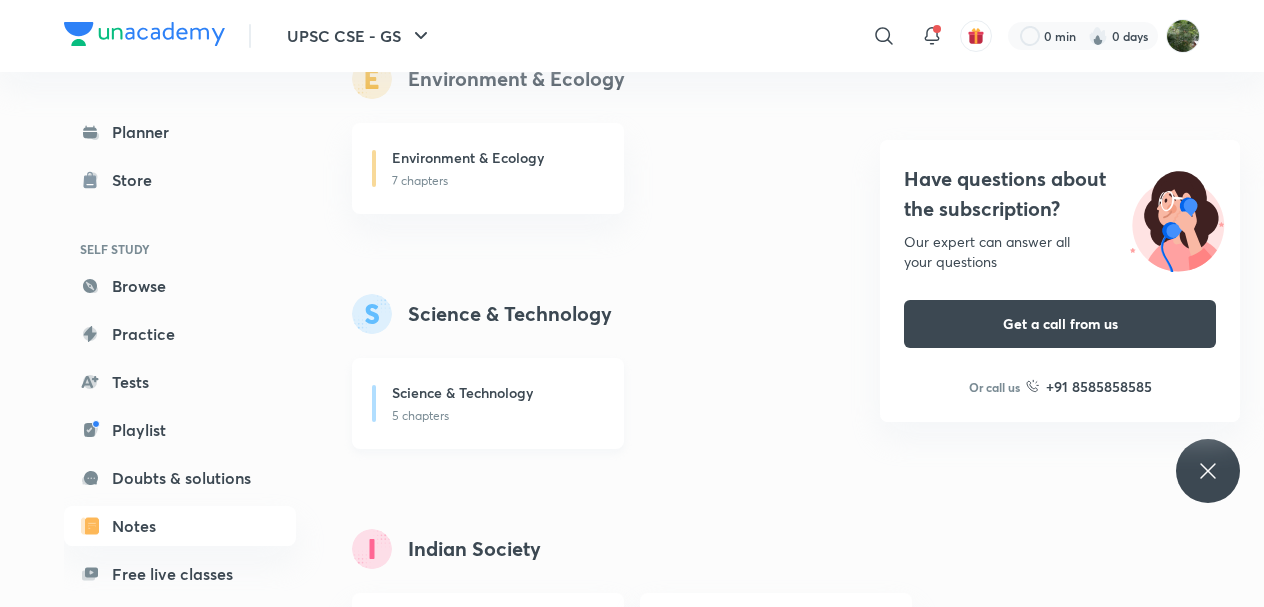 click on "Science & Technology" at bounding box center (462, 392) 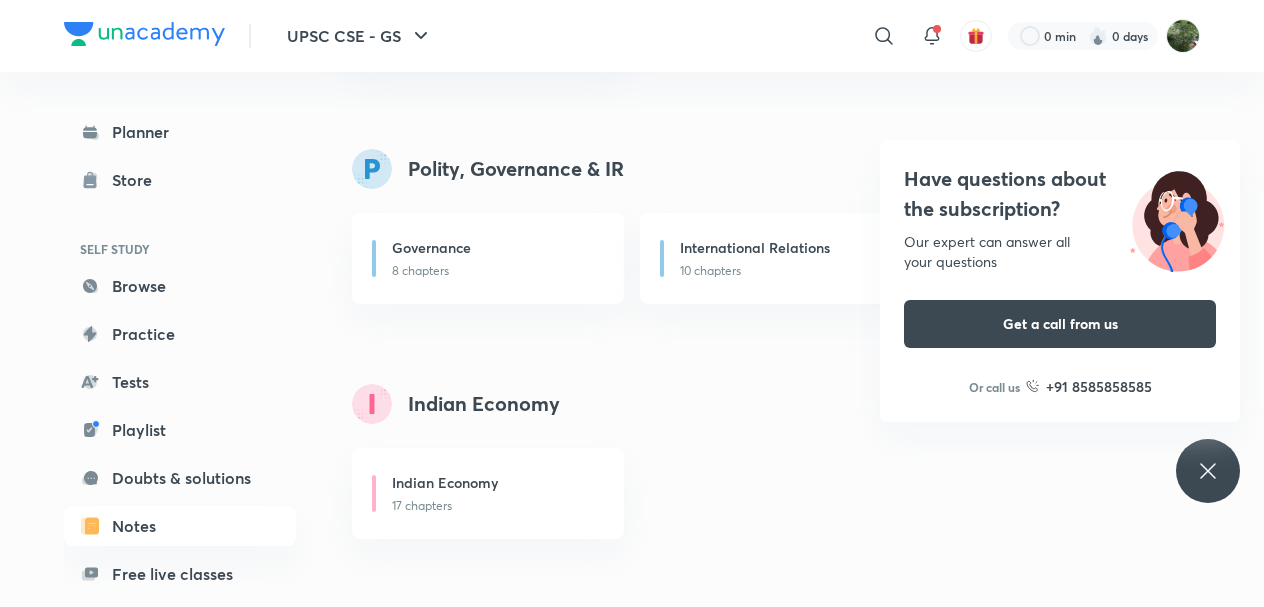 scroll, scrollTop: 2054, scrollLeft: 0, axis: vertical 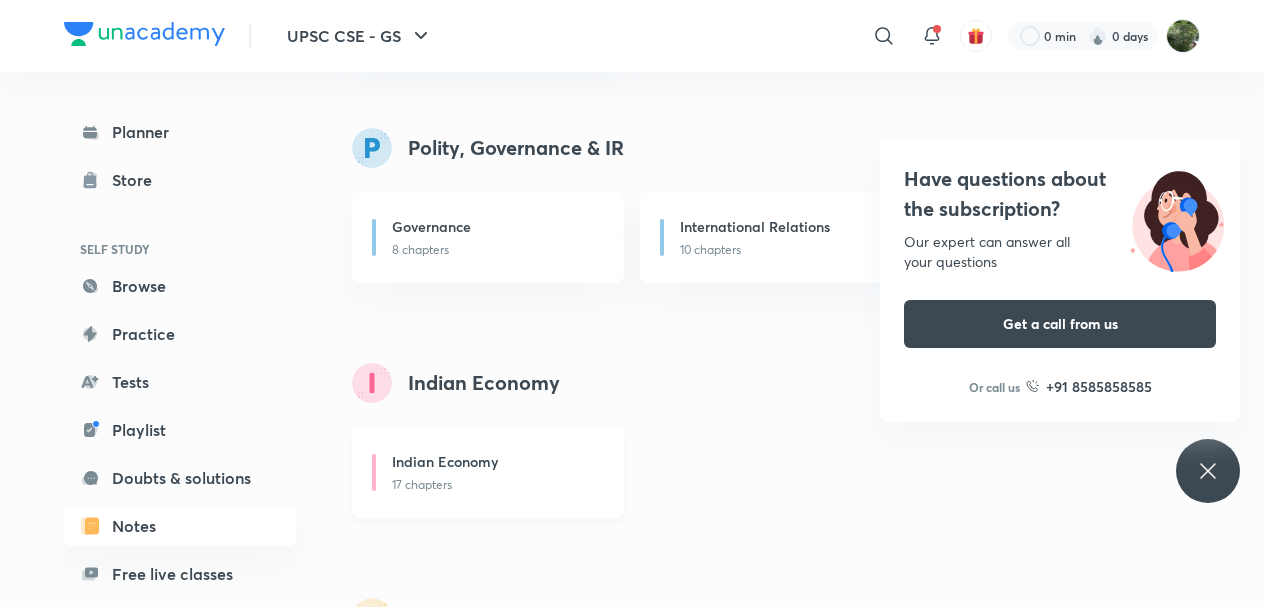 click on "Indian Economy" at bounding box center (496, 463) 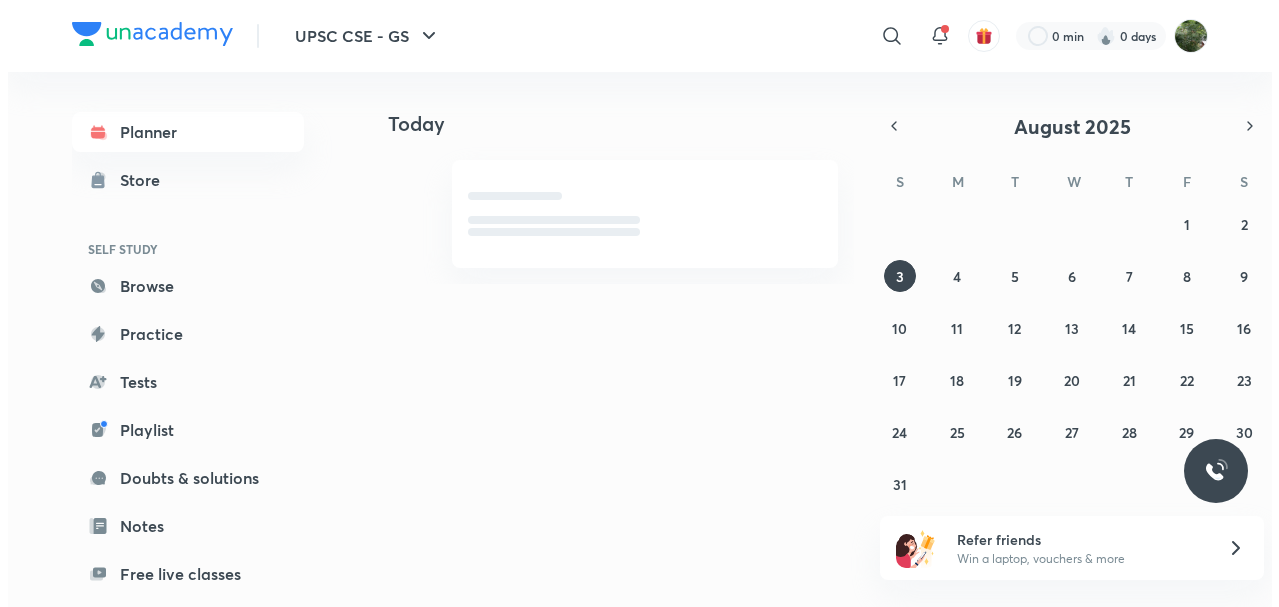 scroll, scrollTop: 0, scrollLeft: 0, axis: both 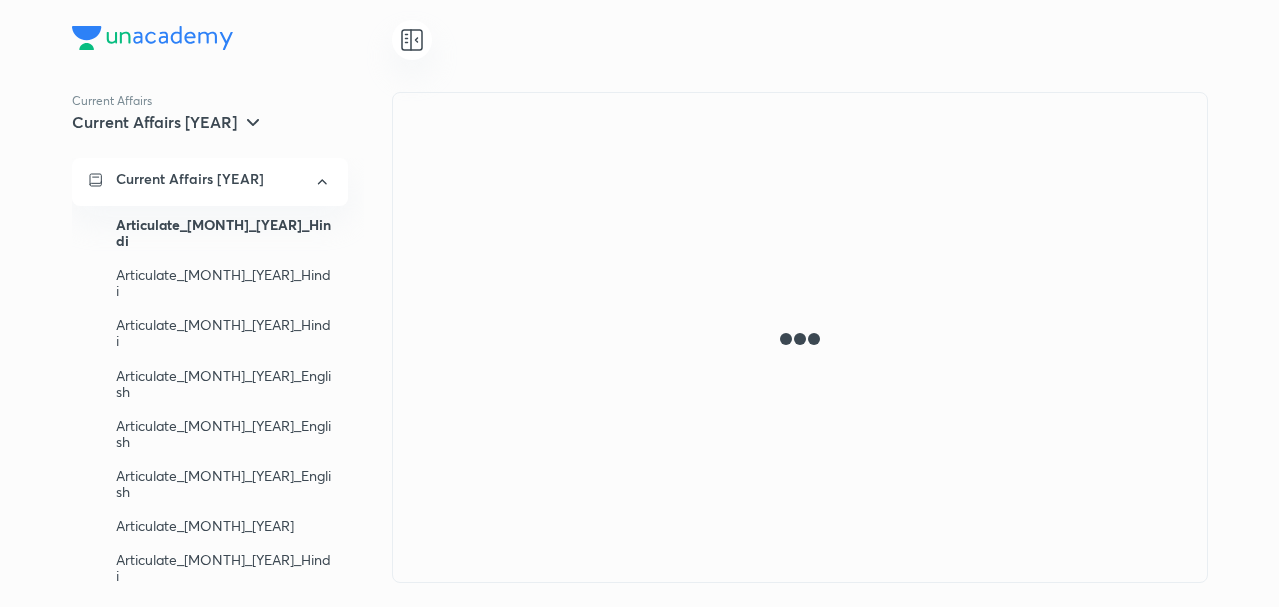 click on "Articulate_May_2025_Hindi" at bounding box center (224, 233) 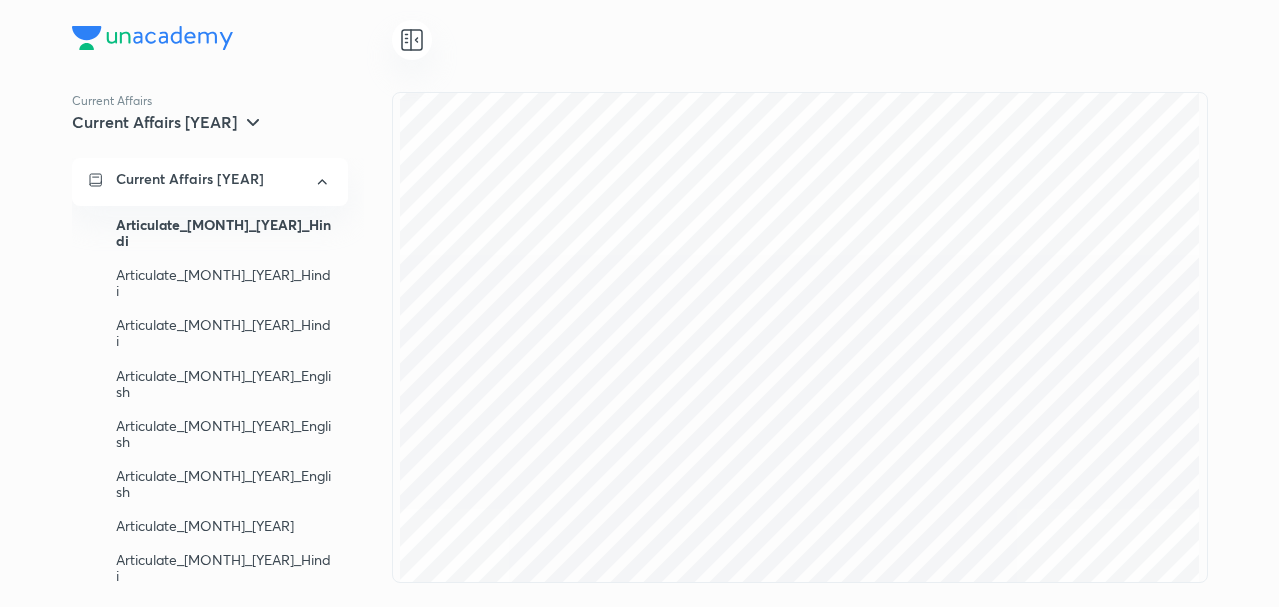 scroll, scrollTop: 437, scrollLeft: 0, axis: vertical 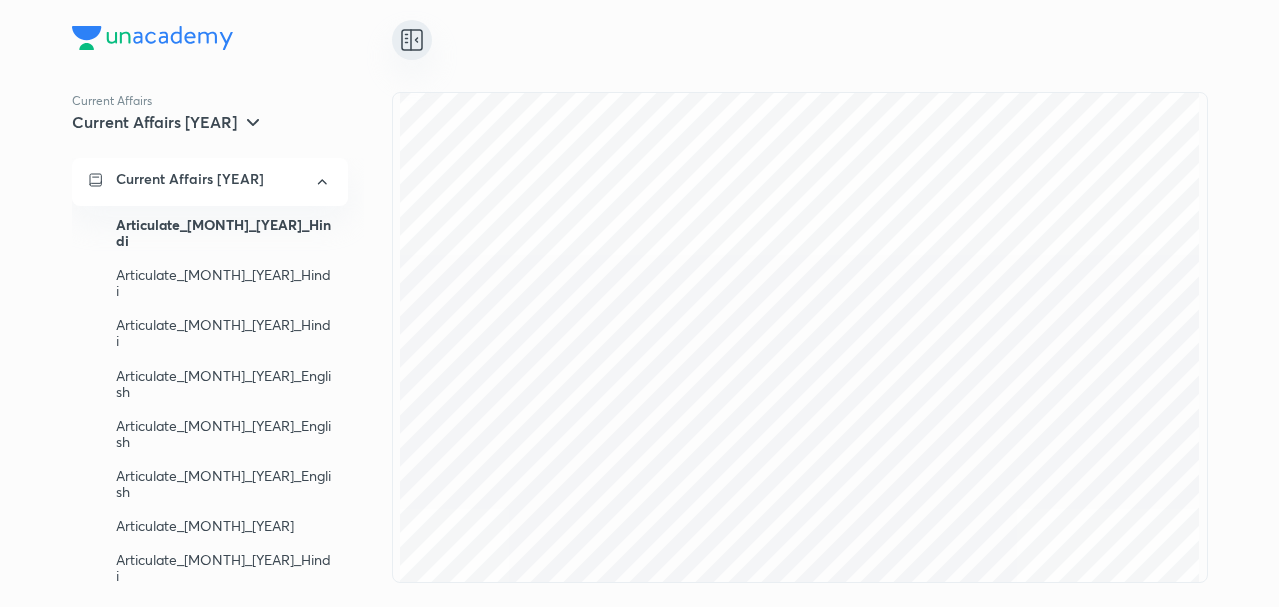 click 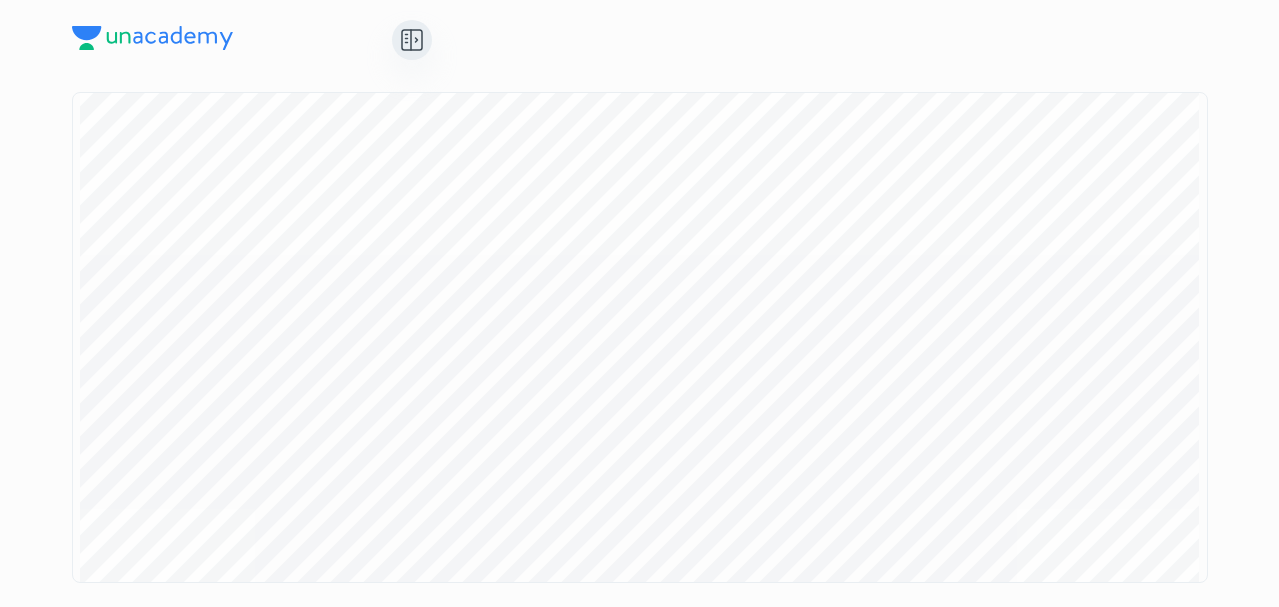scroll, scrollTop: 0, scrollLeft: 0, axis: both 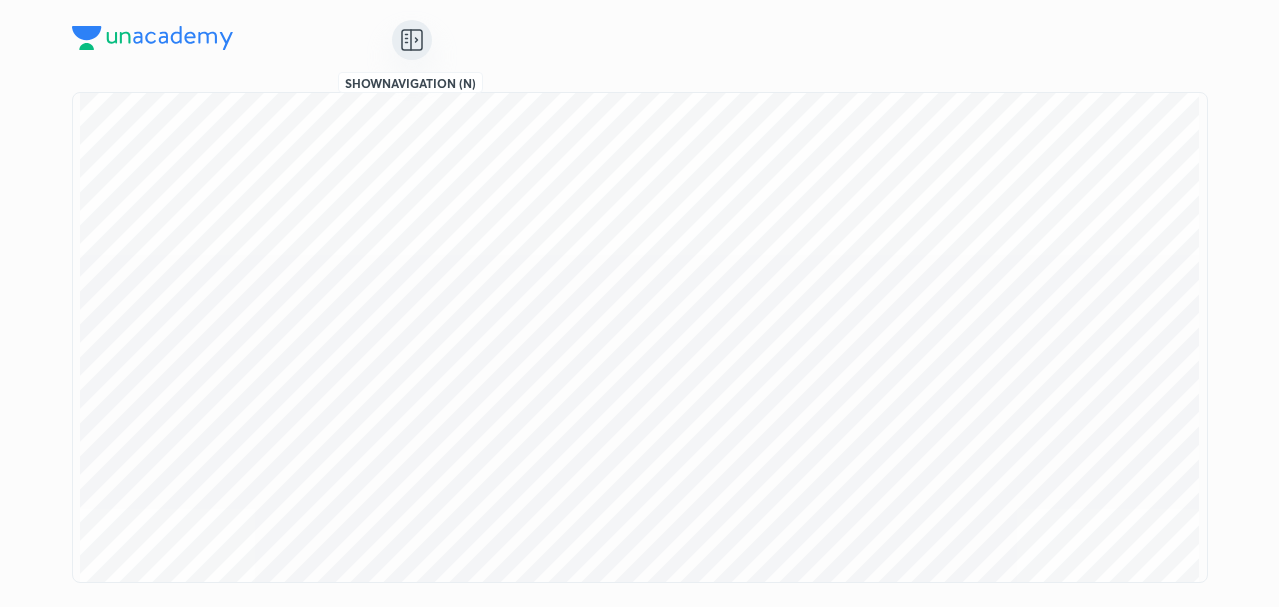 click 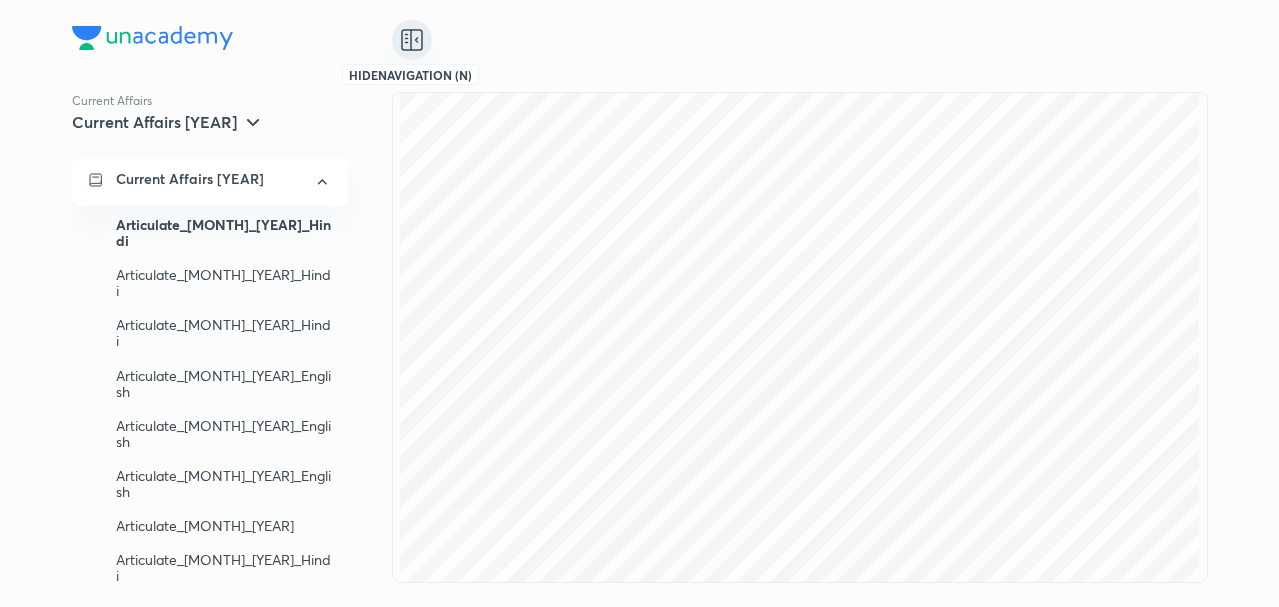 click 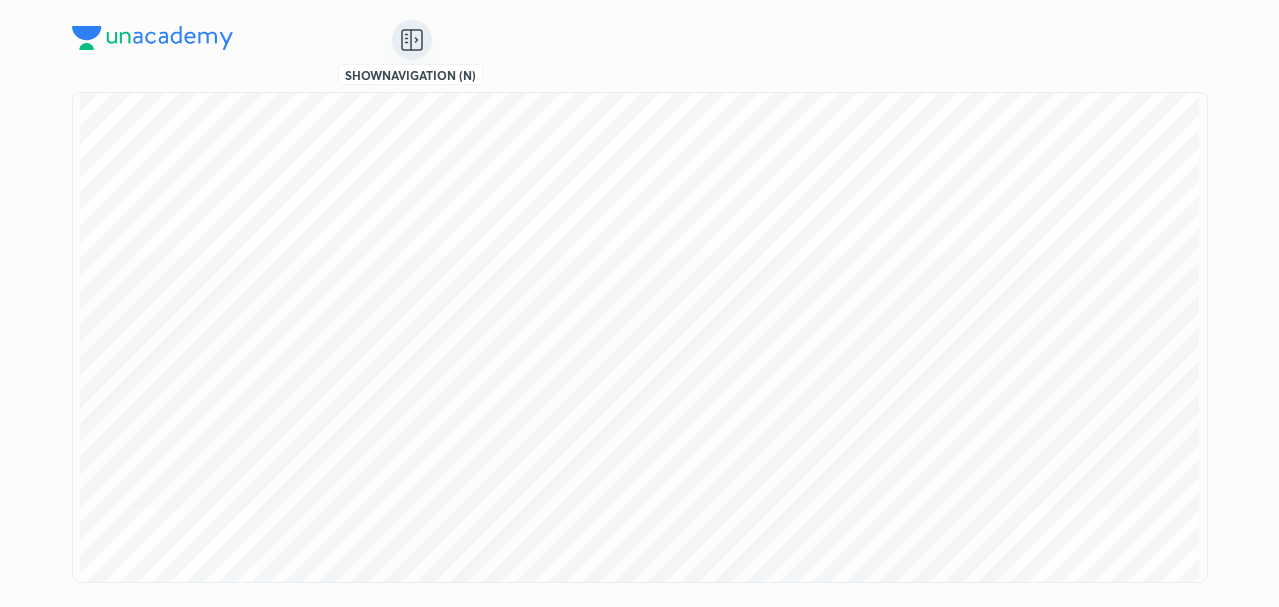 click 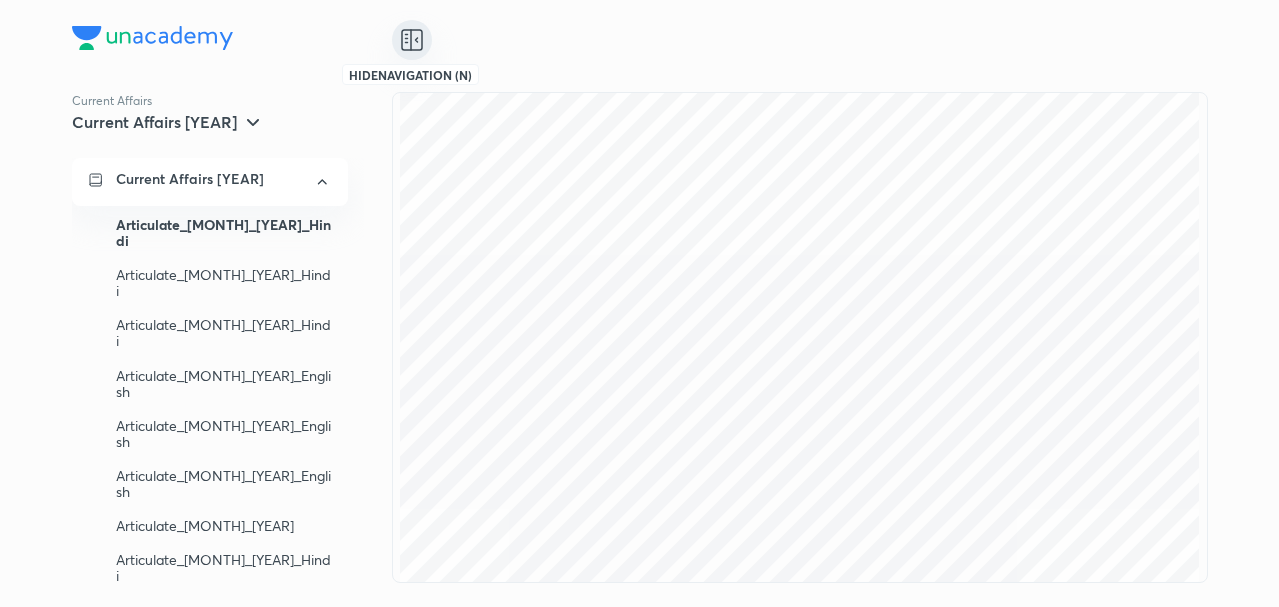 click 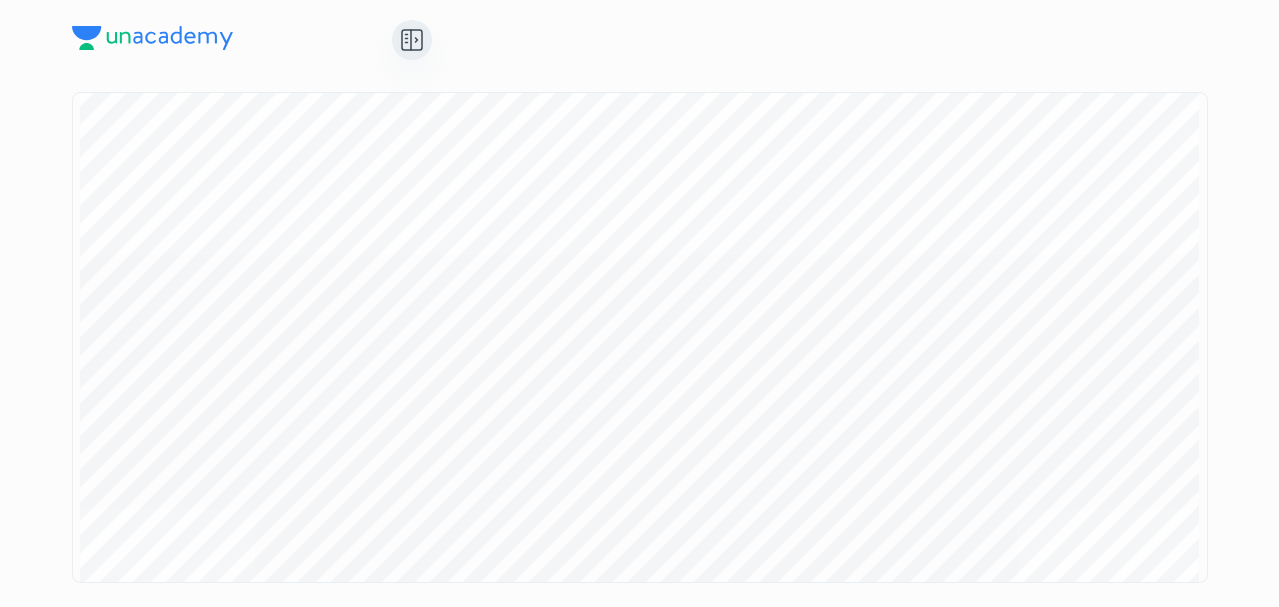 scroll, scrollTop: 10560, scrollLeft: 0, axis: vertical 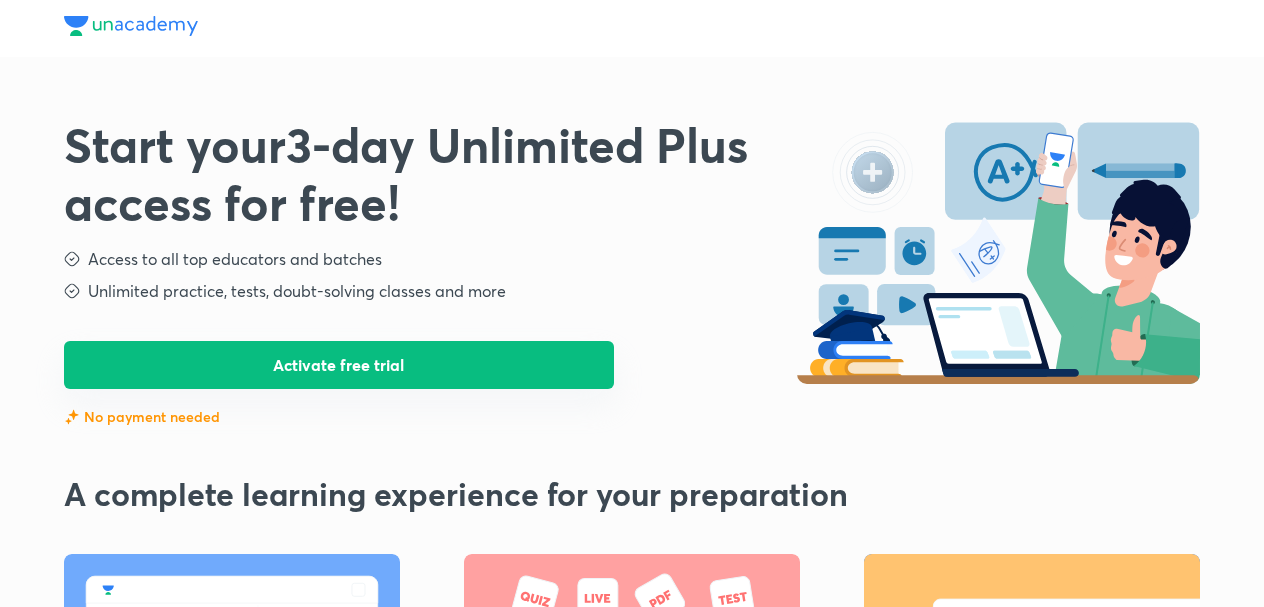 click on "Activate free trial" at bounding box center [339, 365] 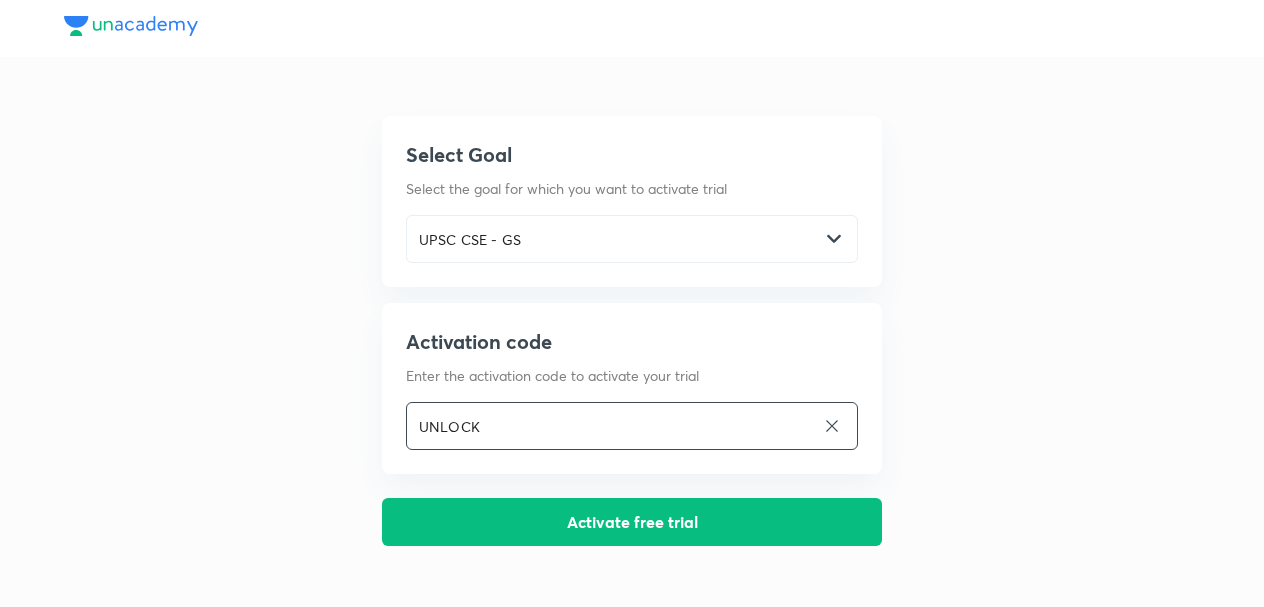 click on "UNLOCK ​" at bounding box center (632, 426) 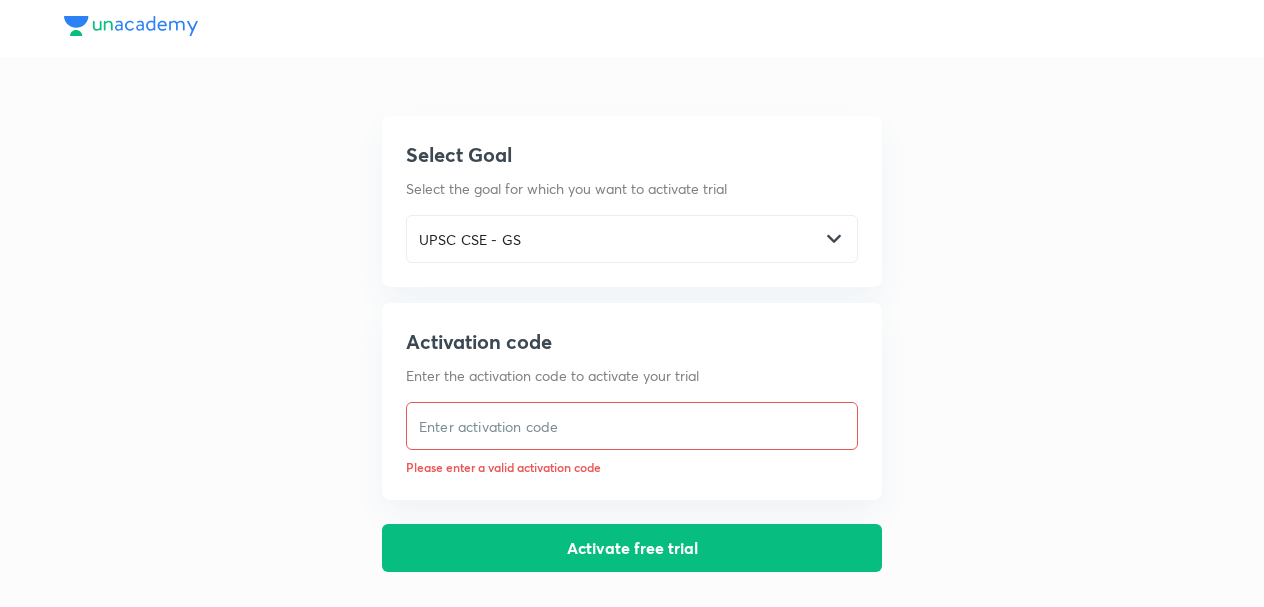 click at bounding box center [632, 426] 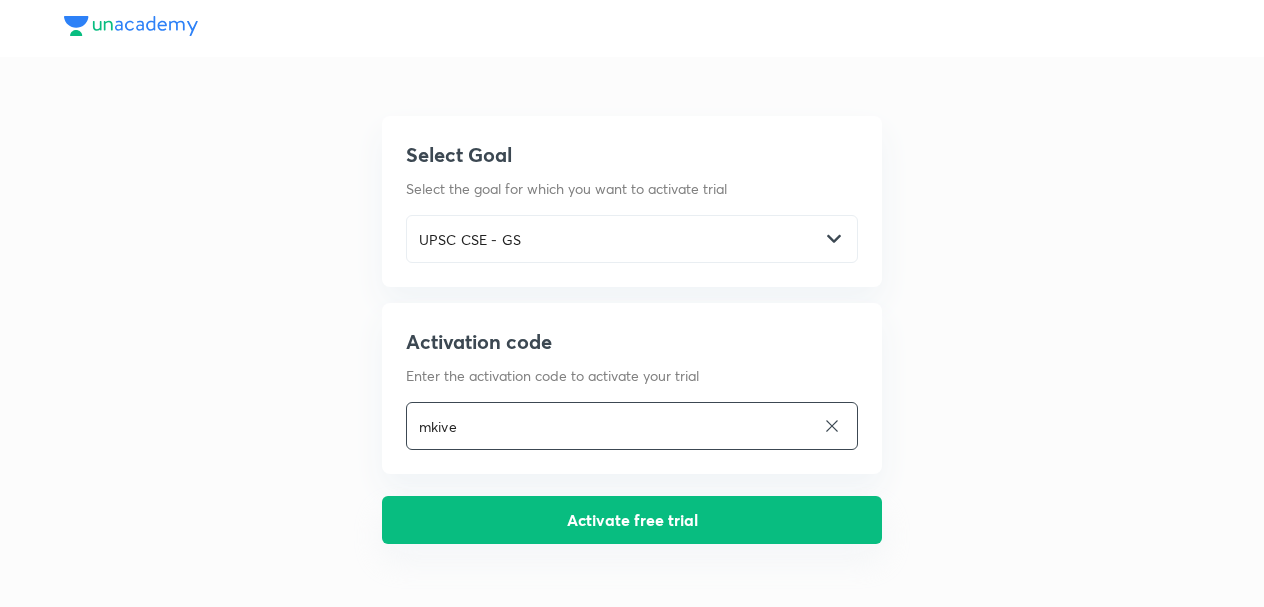 click on "Activate free trial" at bounding box center (632, 520) 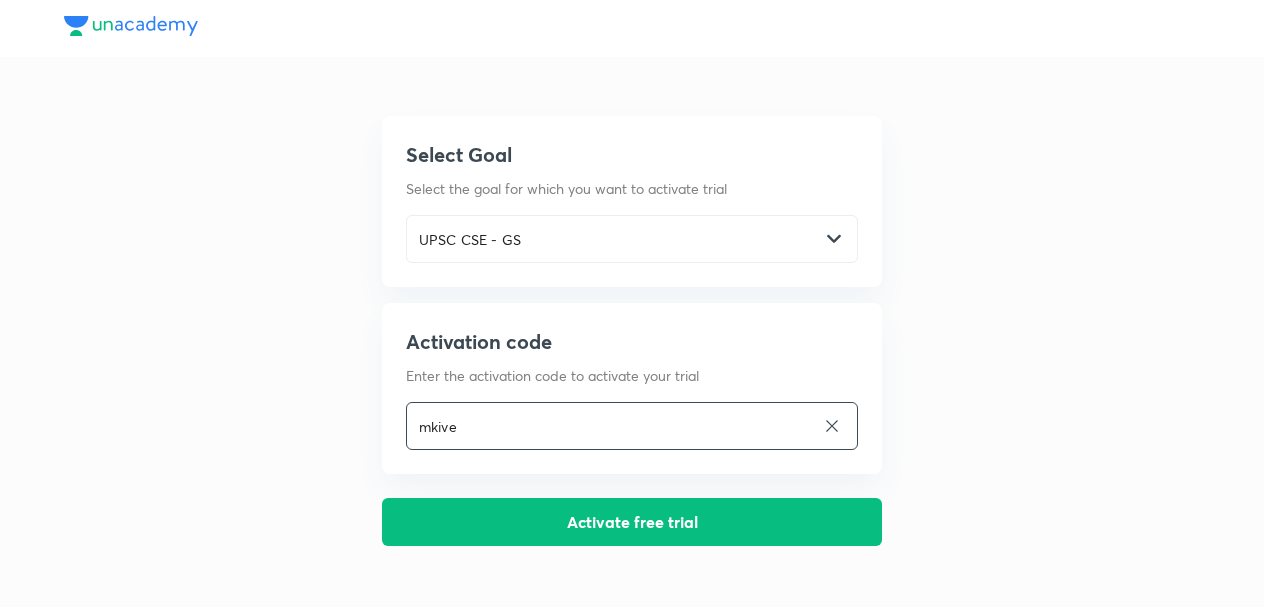click on "mkive" at bounding box center (611, 426) 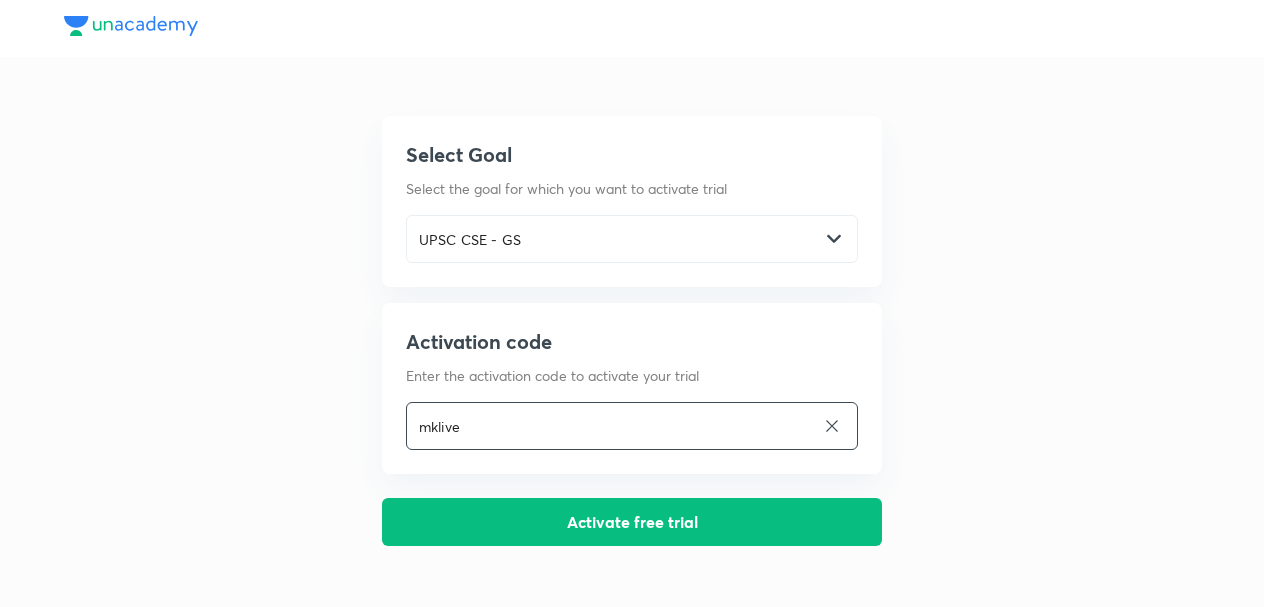type on "mklive" 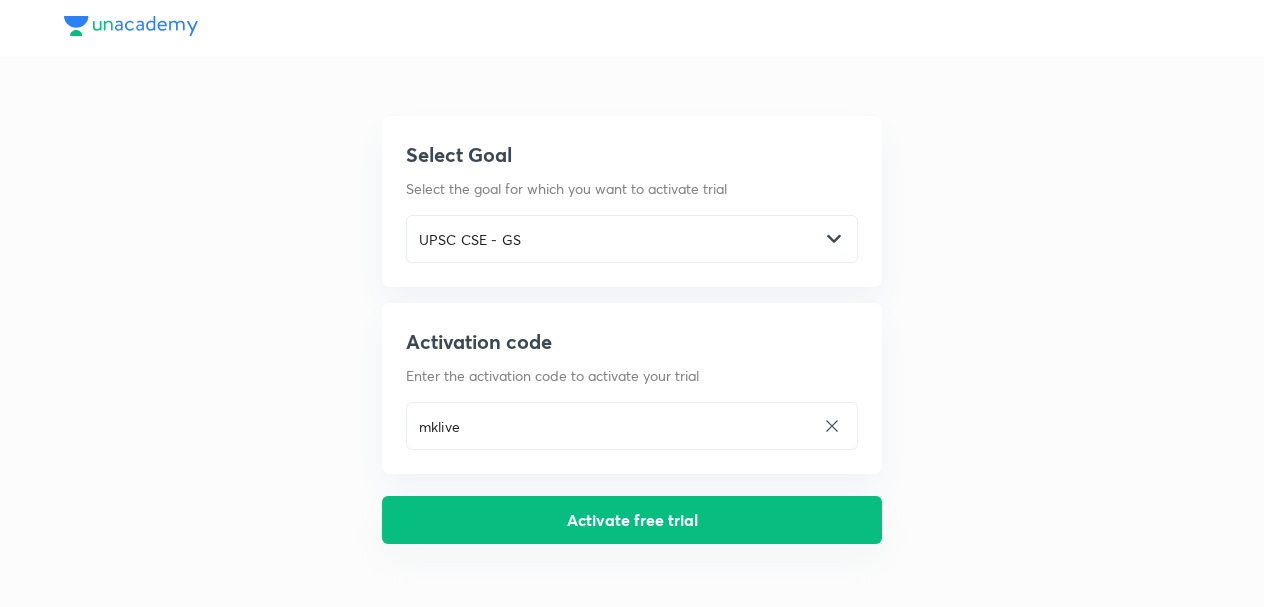 click on "Activate free trial" at bounding box center [632, 520] 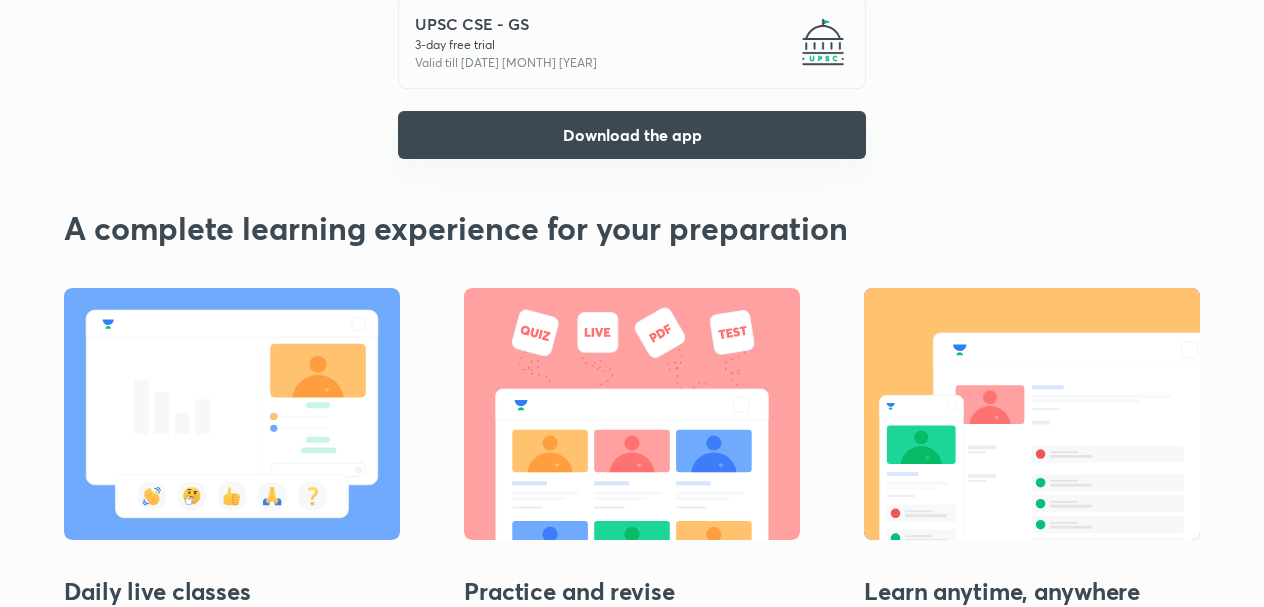 scroll, scrollTop: 0, scrollLeft: 0, axis: both 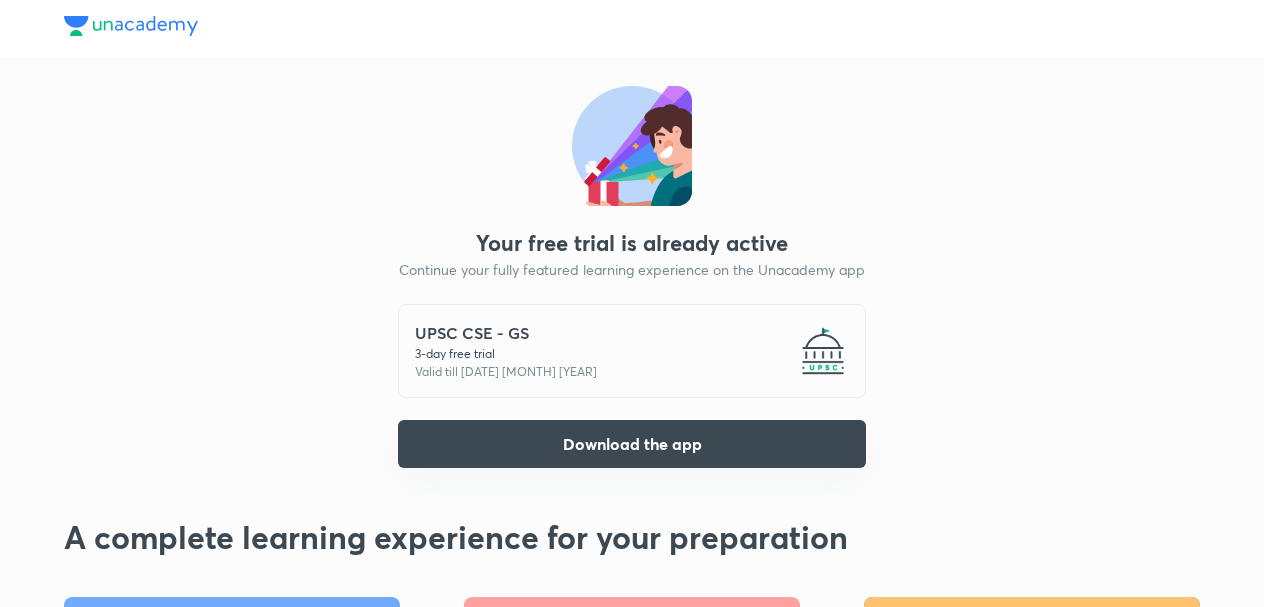 click on "Download the app" at bounding box center [632, 444] 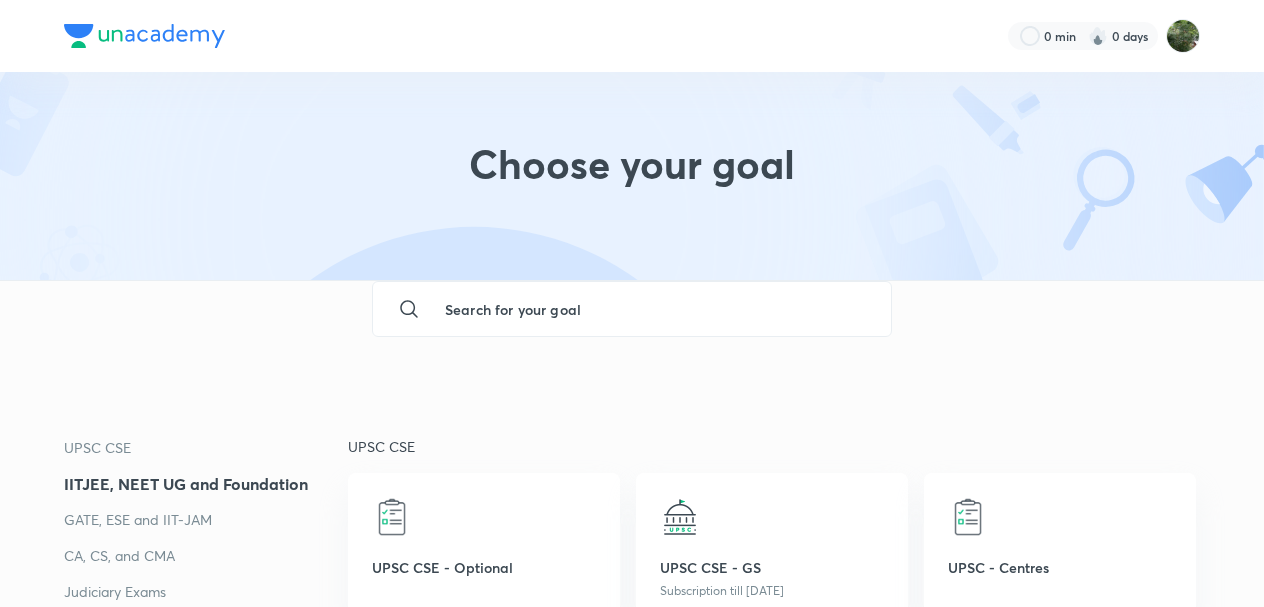 scroll, scrollTop: 268, scrollLeft: 0, axis: vertical 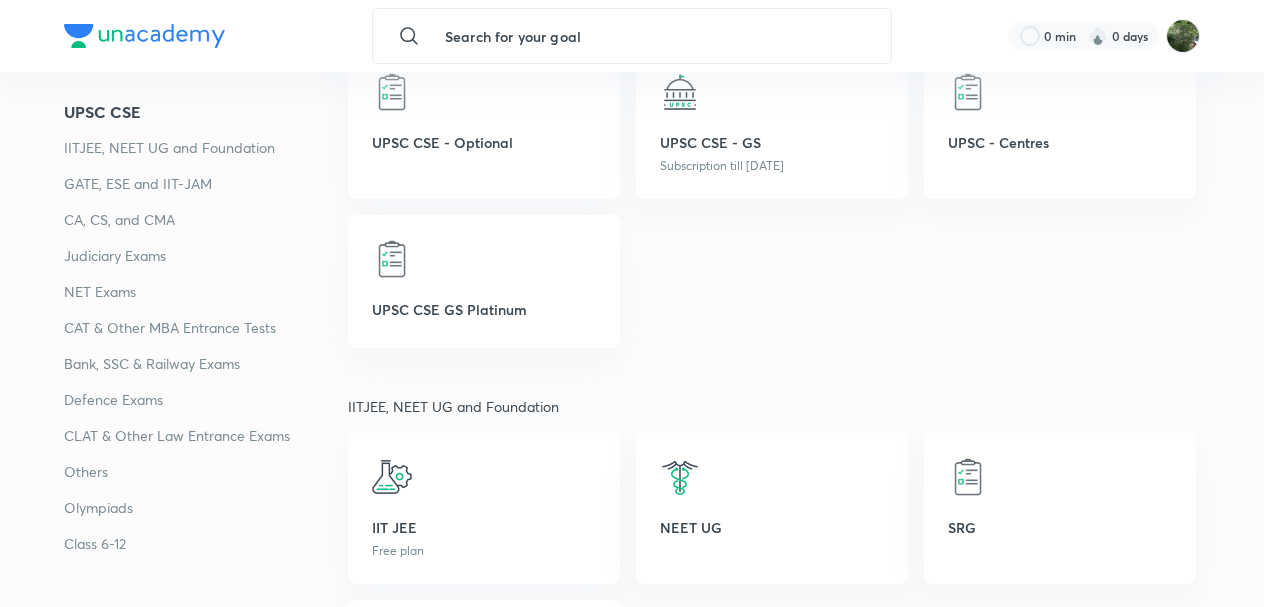 click on "UPSC CSE" at bounding box center (206, 112) 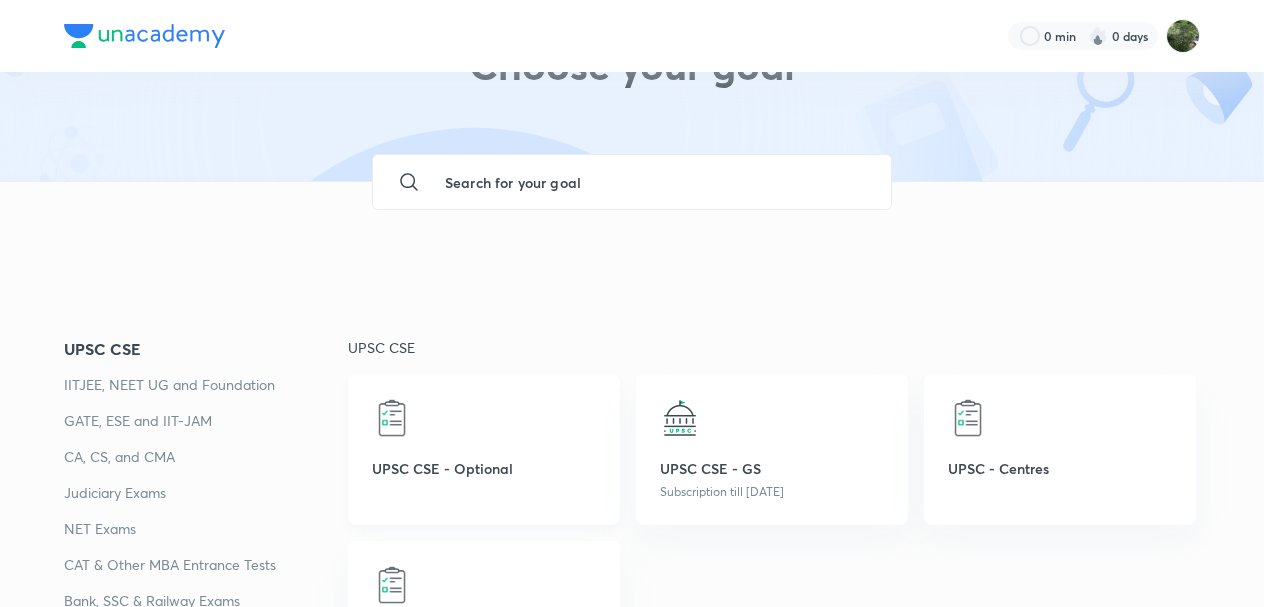 scroll, scrollTop: 0, scrollLeft: 0, axis: both 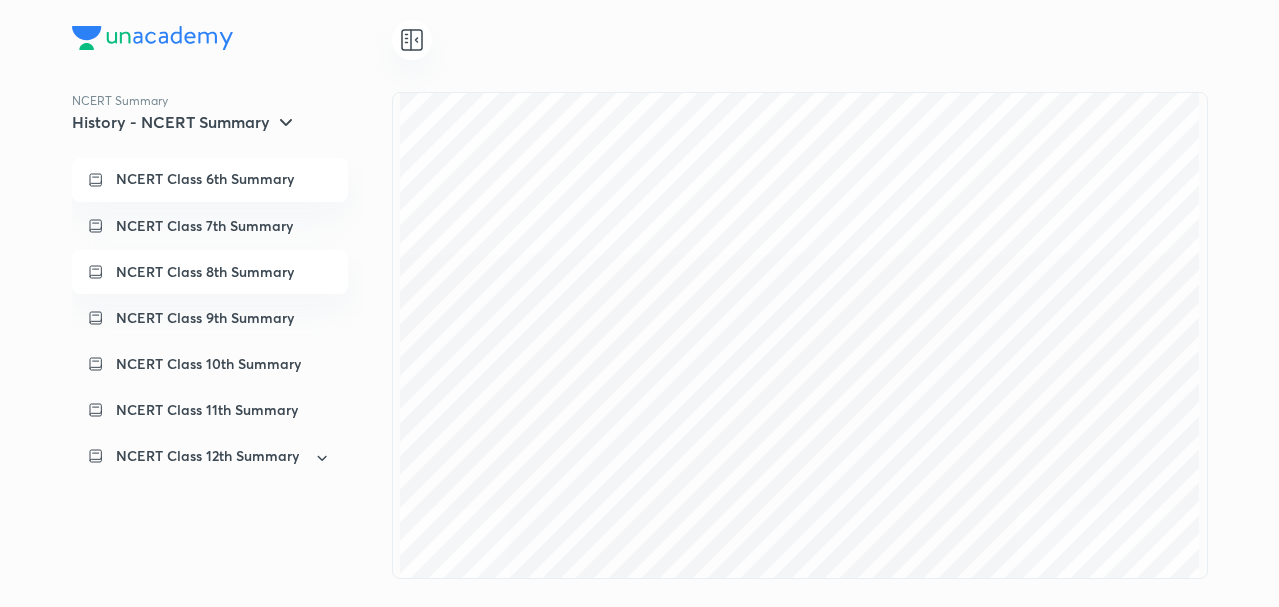 click on "NCERT Class 8th Summary" at bounding box center [205, 272] 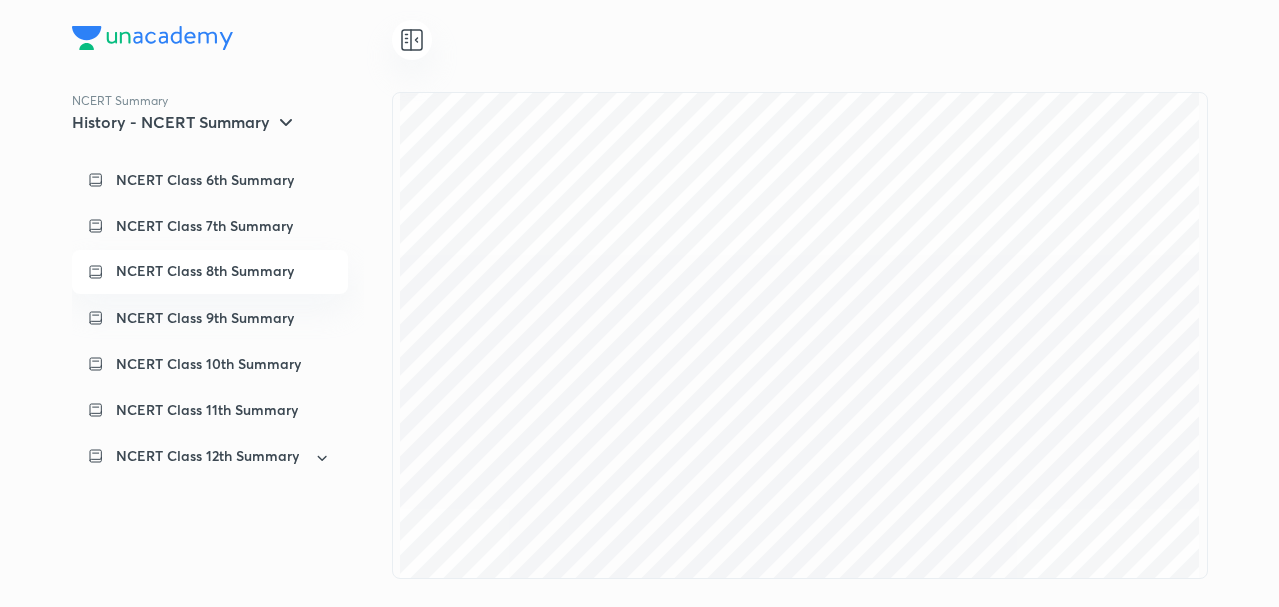 click on "NCERT Class 8th Summary" at bounding box center (210, 272) 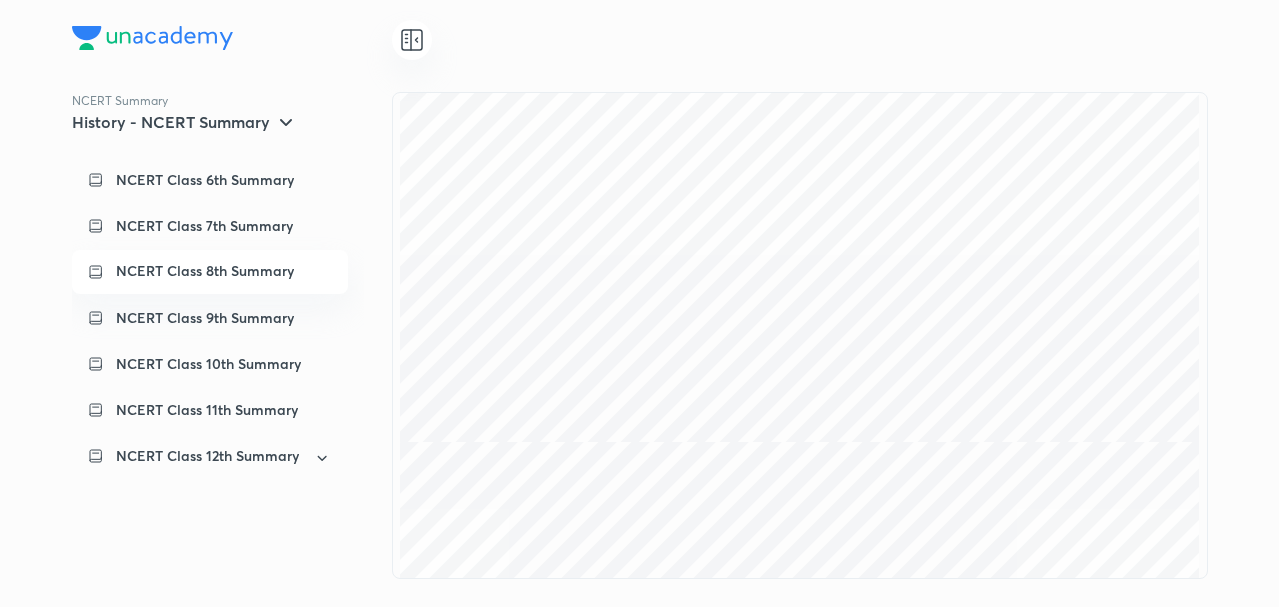 scroll, scrollTop: 8476, scrollLeft: 0, axis: vertical 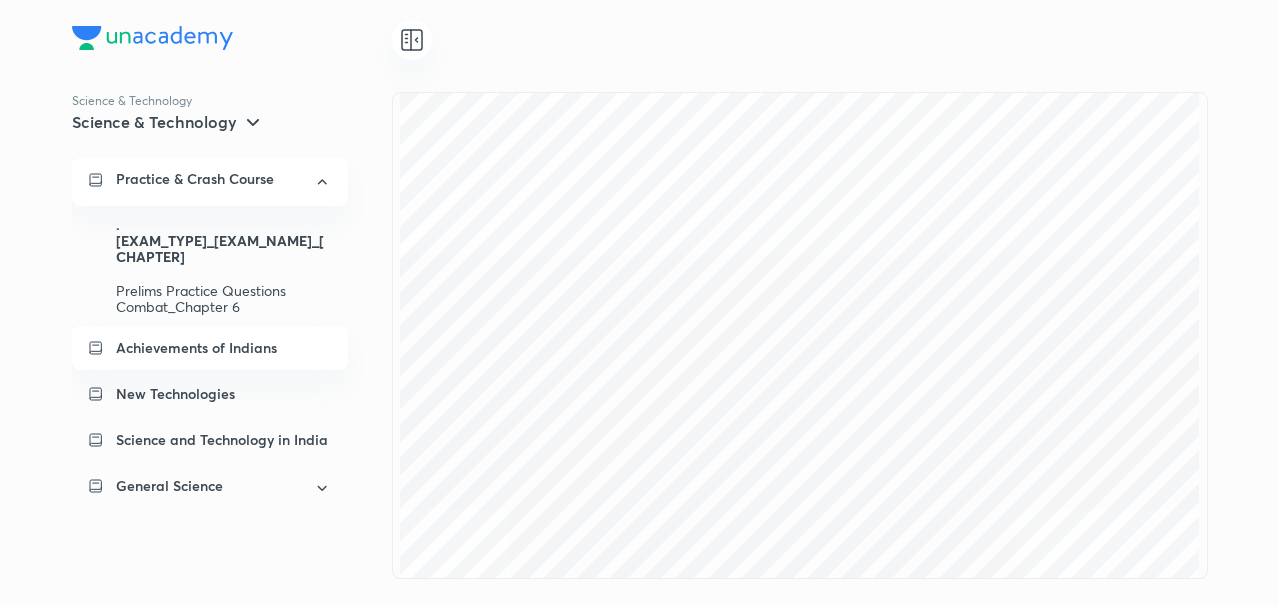 click on "Achievements of Indians" at bounding box center [196, 348] 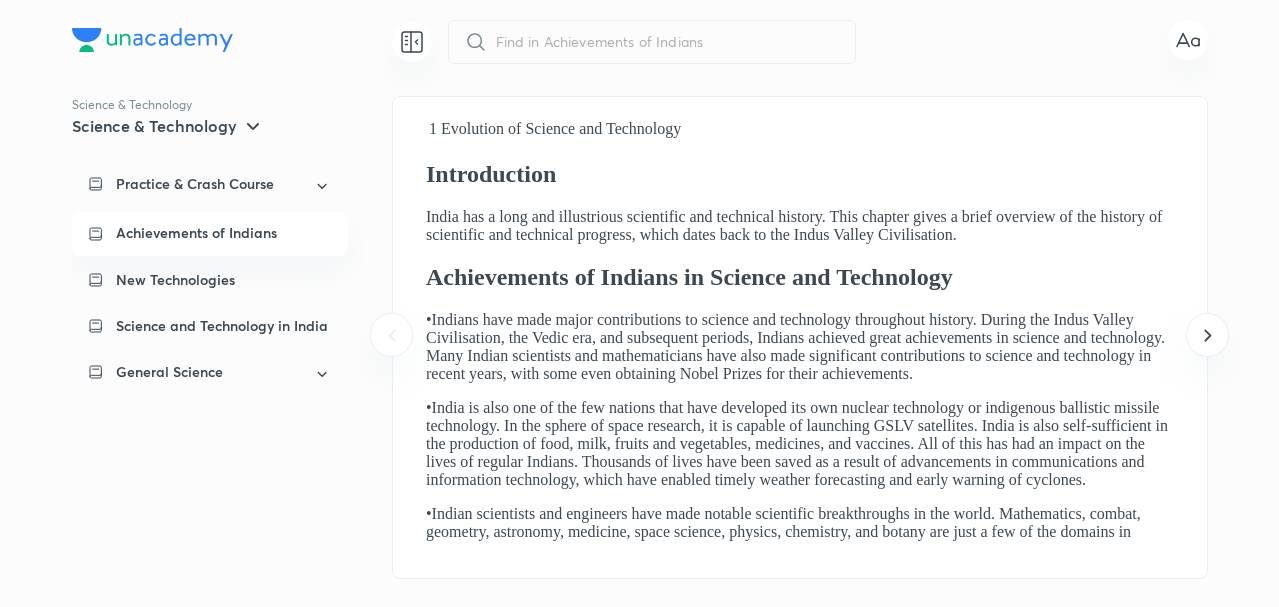scroll, scrollTop: 0, scrollLeft: 0, axis: both 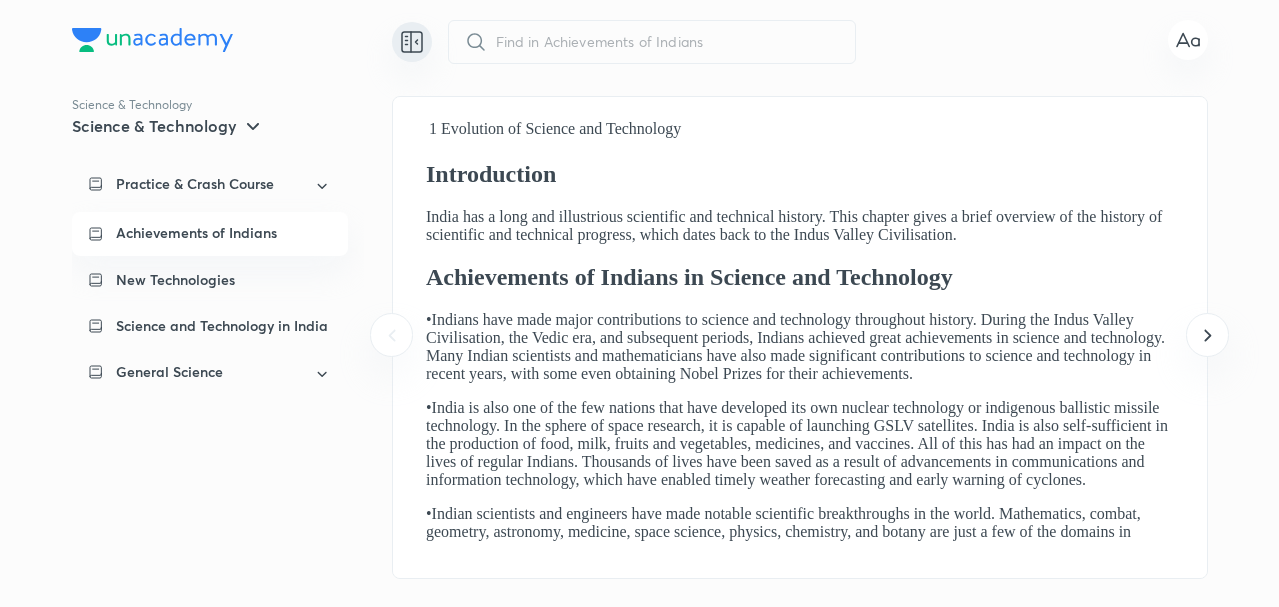 click 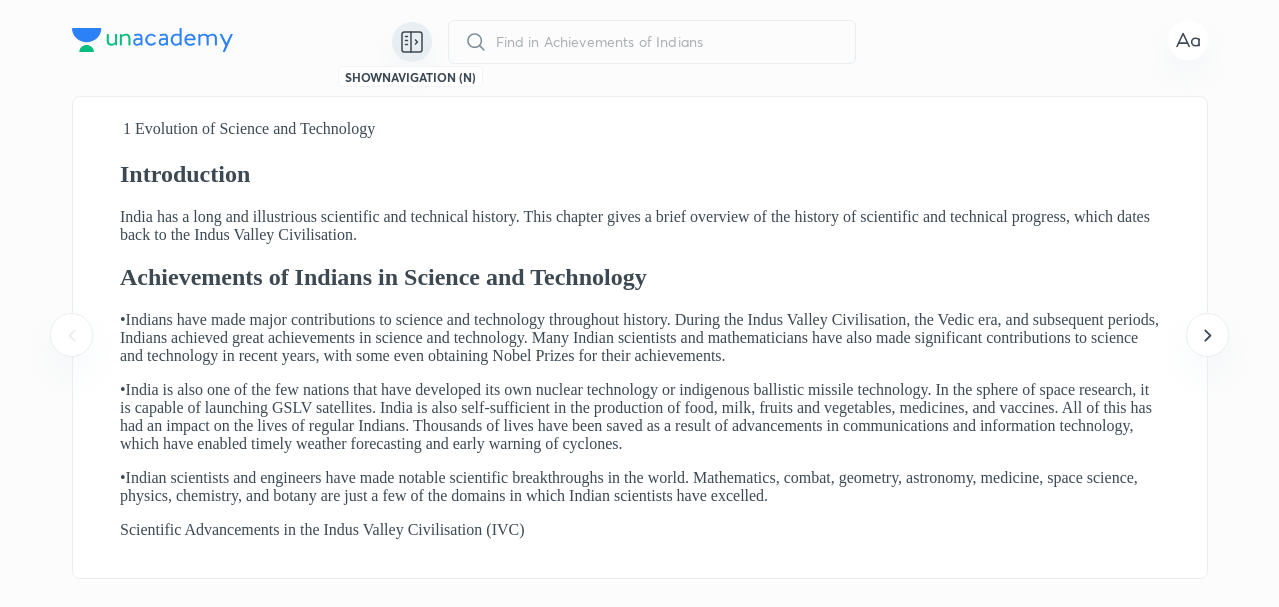 scroll, scrollTop: 0, scrollLeft: 0, axis: both 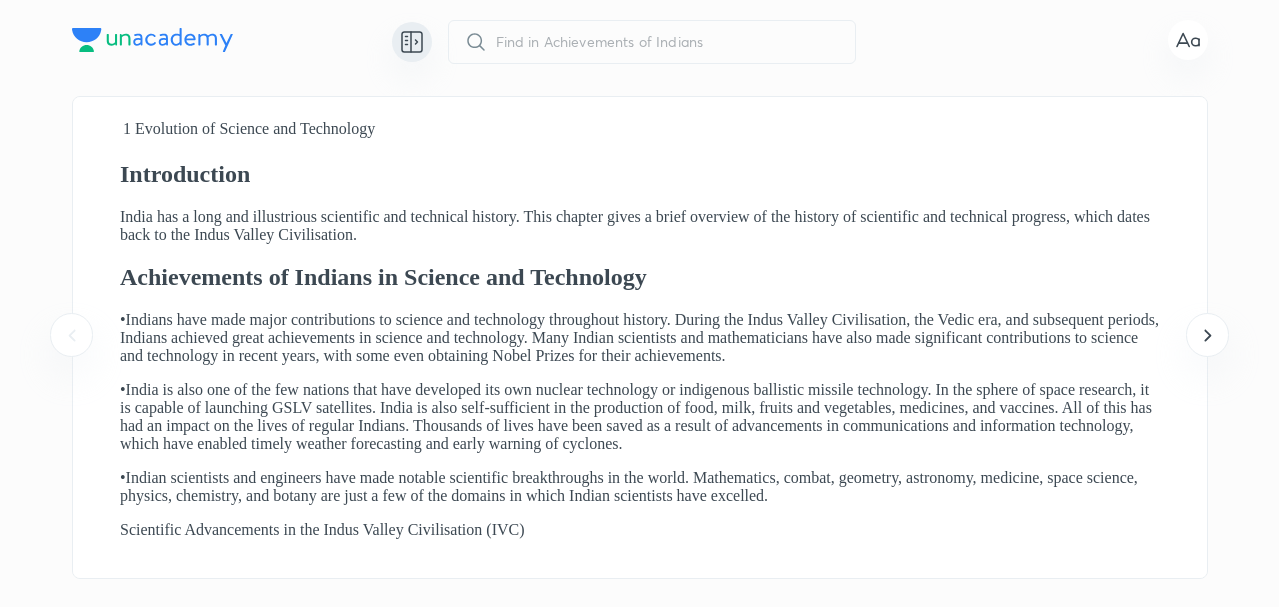 click 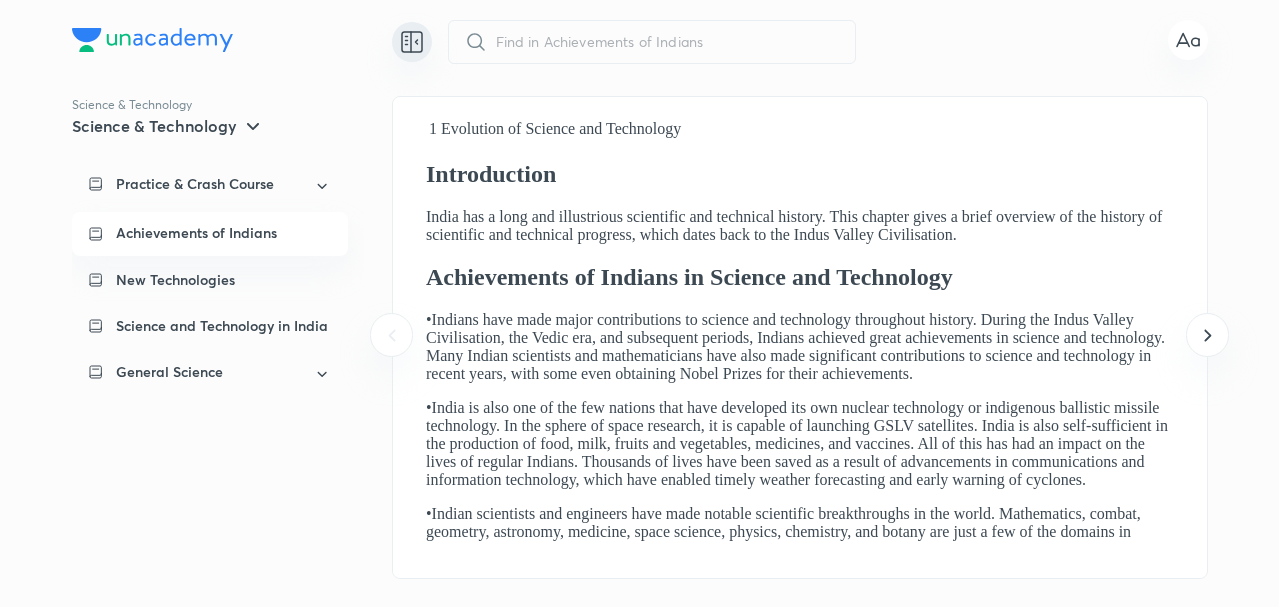 scroll, scrollTop: 0, scrollLeft: 0, axis: both 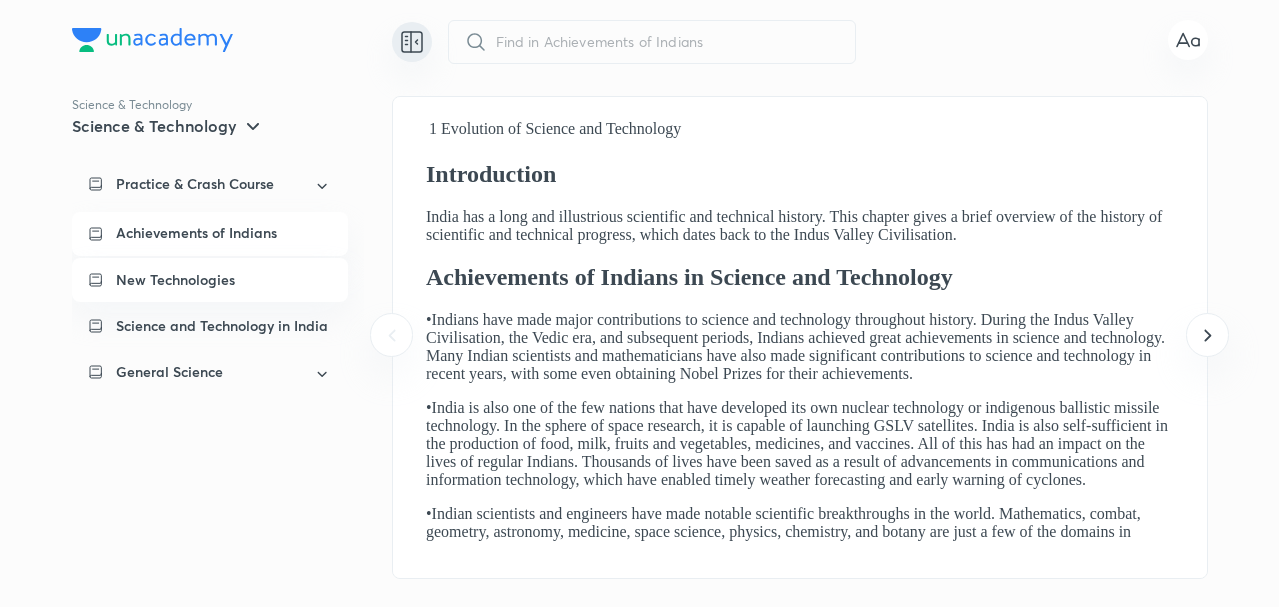 click on "New Technologies" at bounding box center (175, 280) 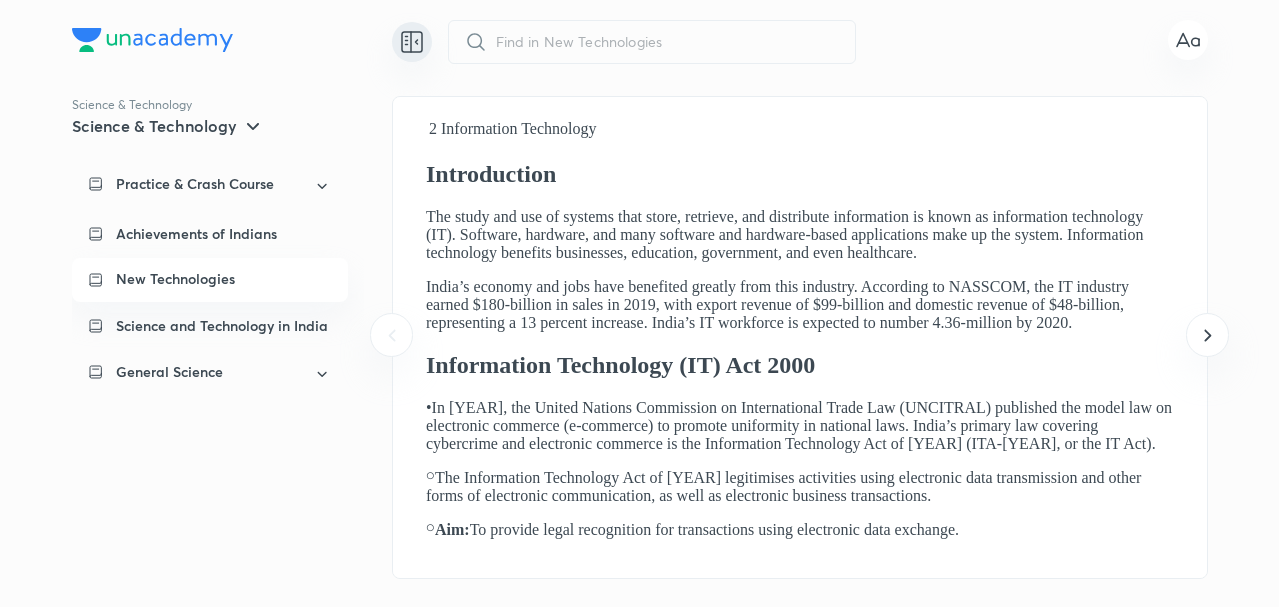 scroll, scrollTop: 0, scrollLeft: 0, axis: both 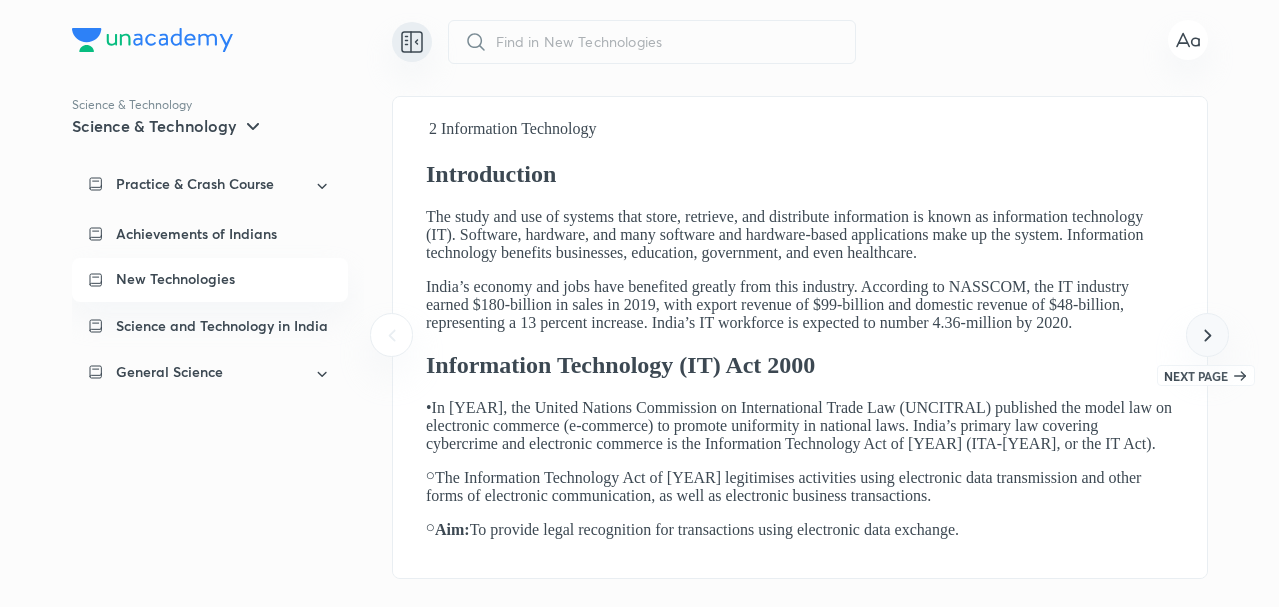 click 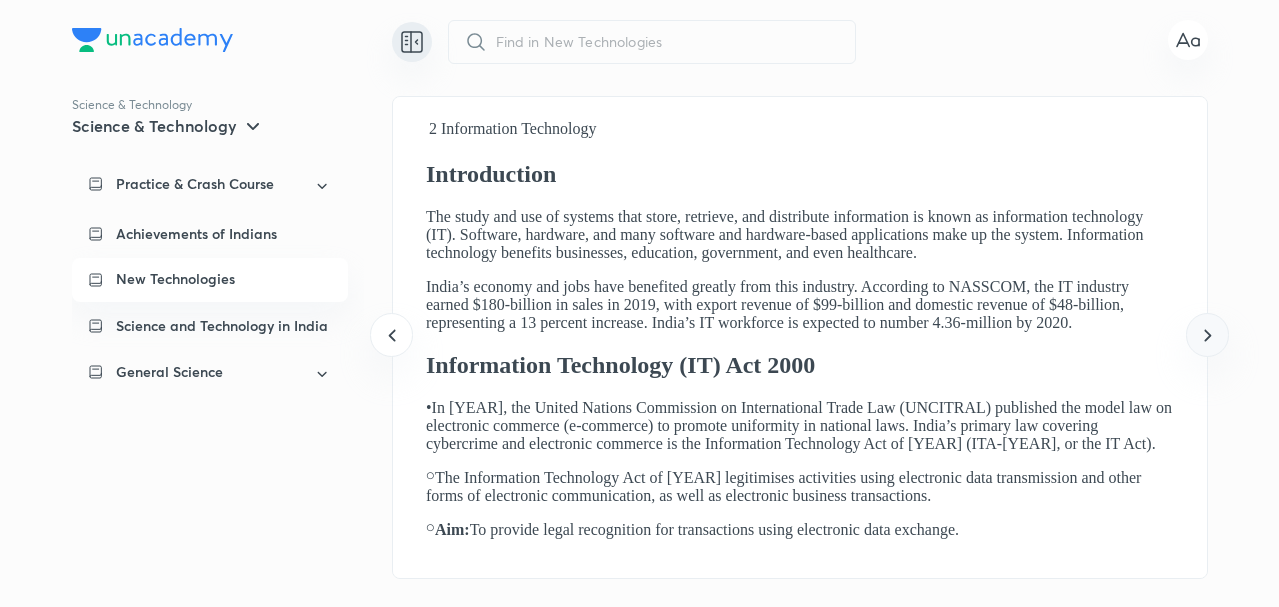 scroll, scrollTop: 0, scrollLeft: 814, axis: horizontal 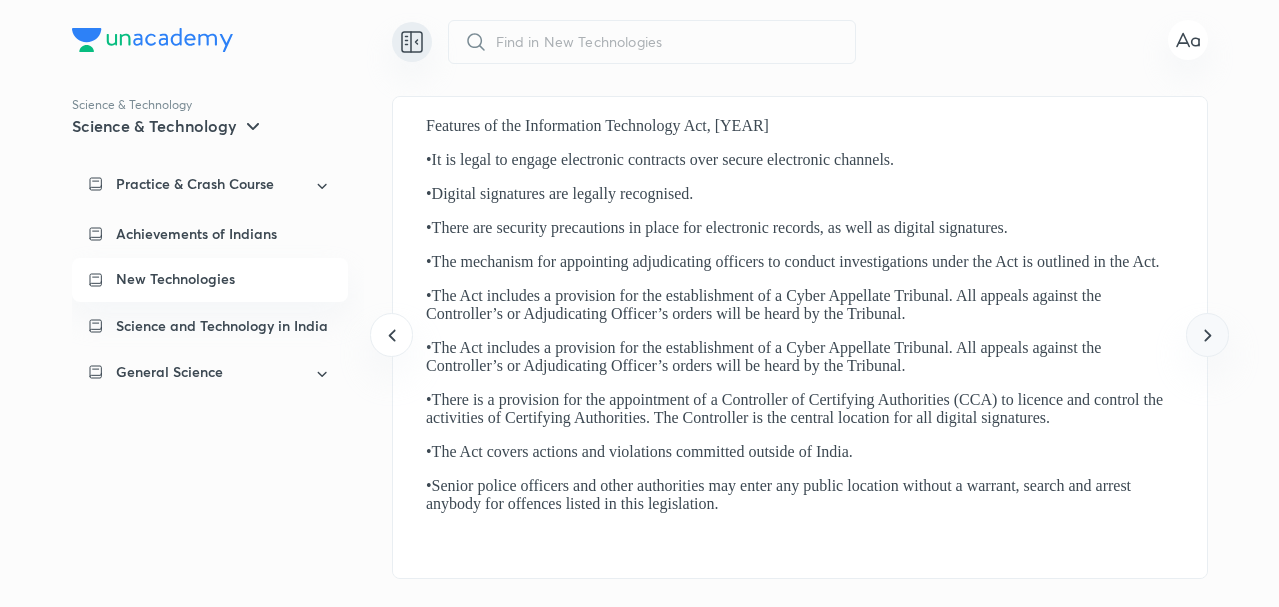 click 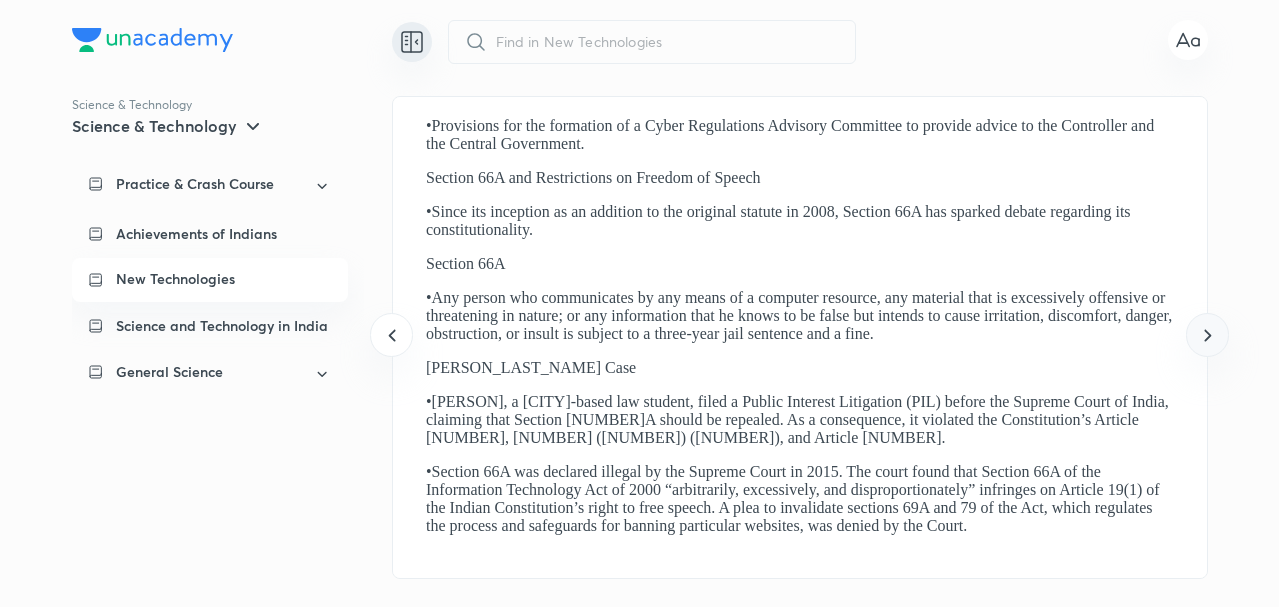click 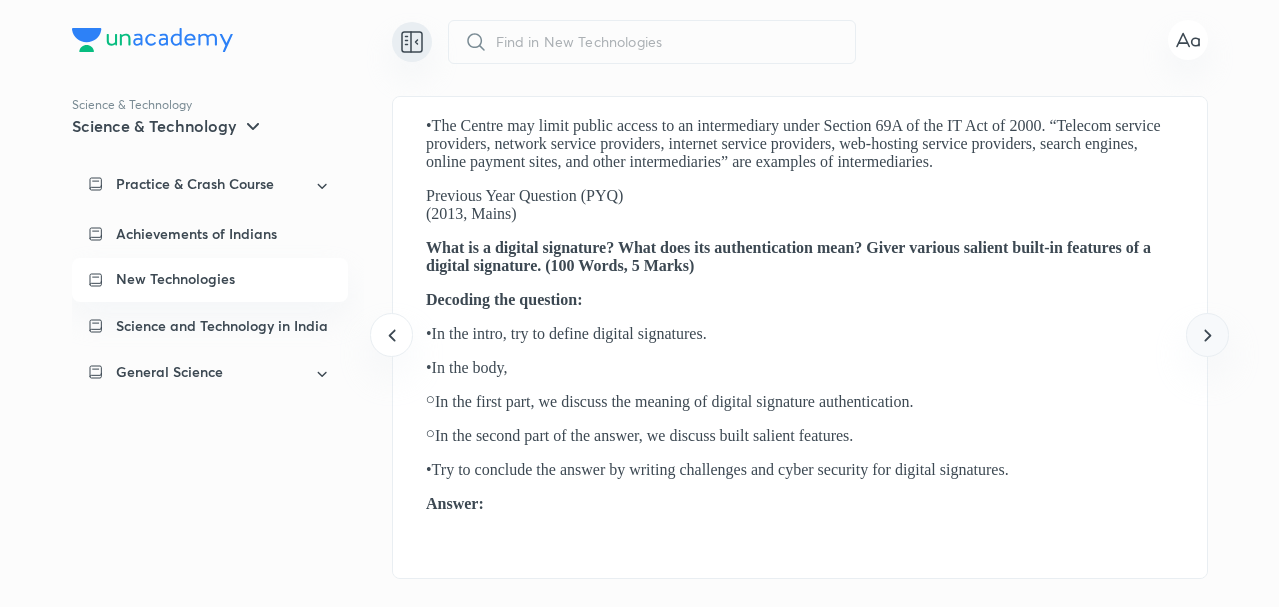 click 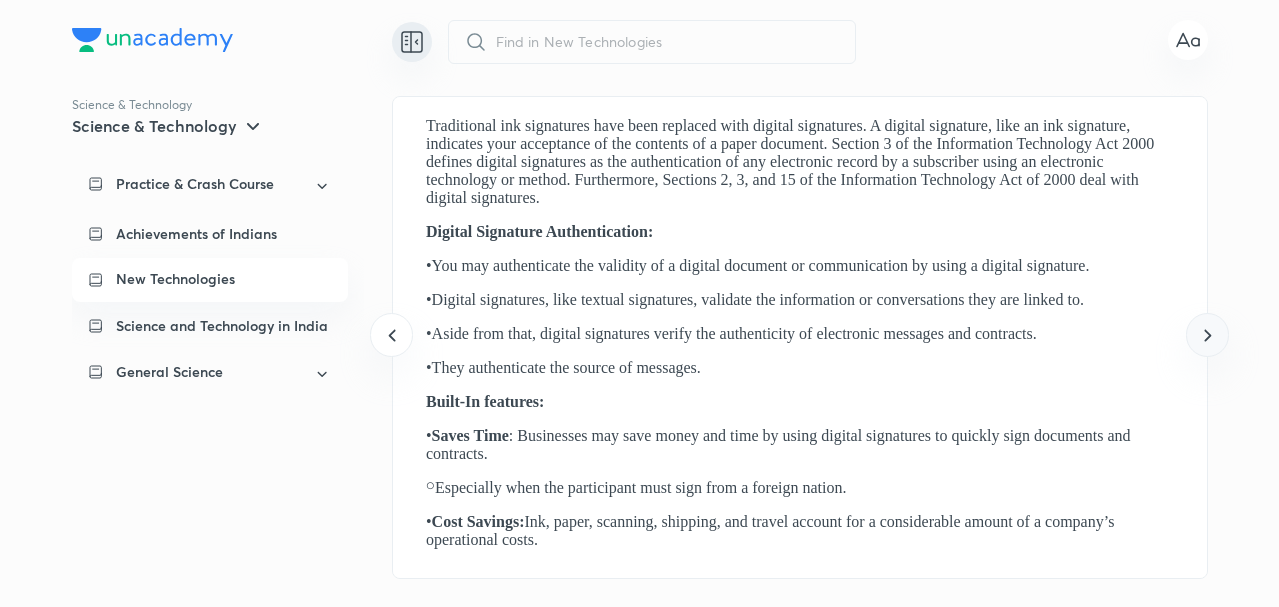 click 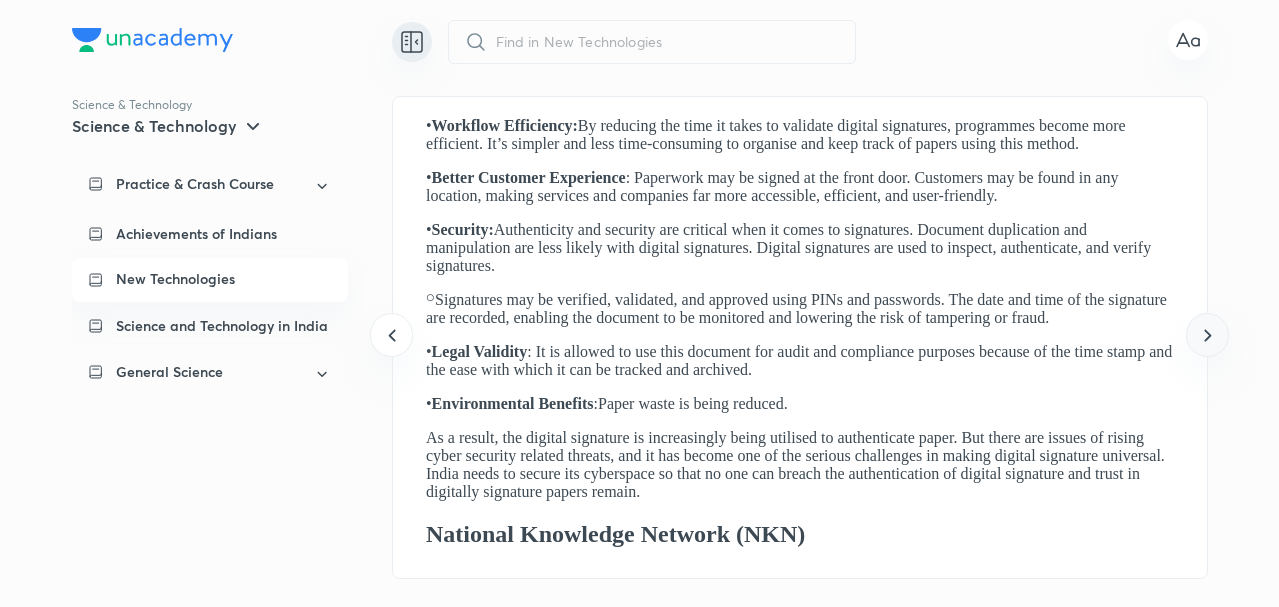 click 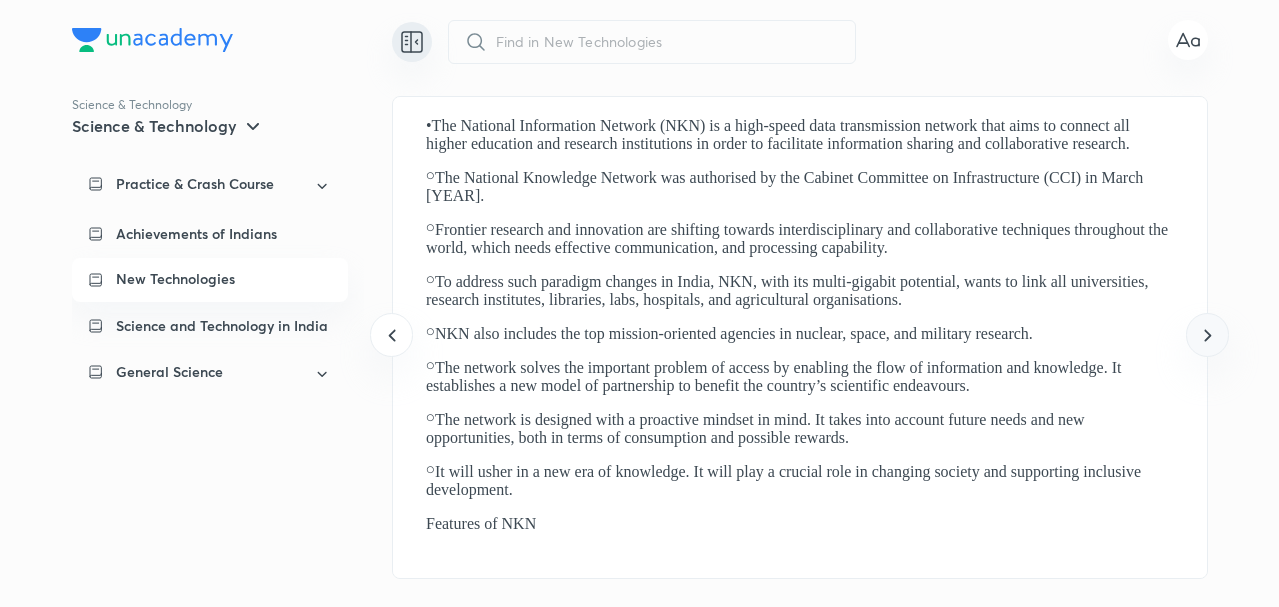 click 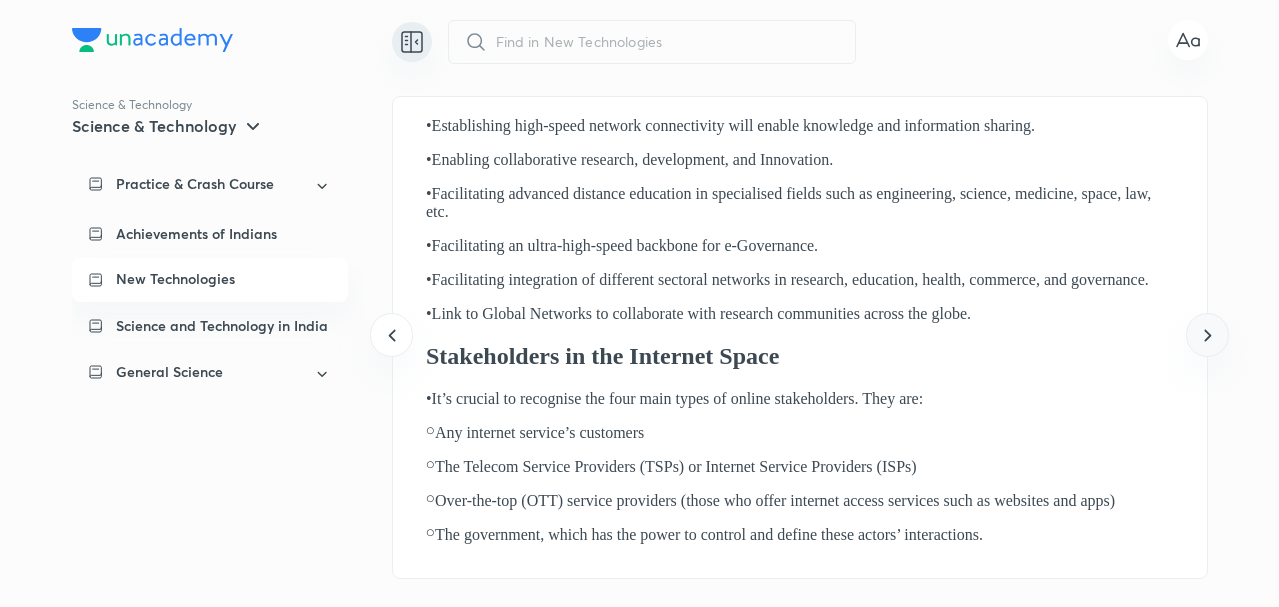 click 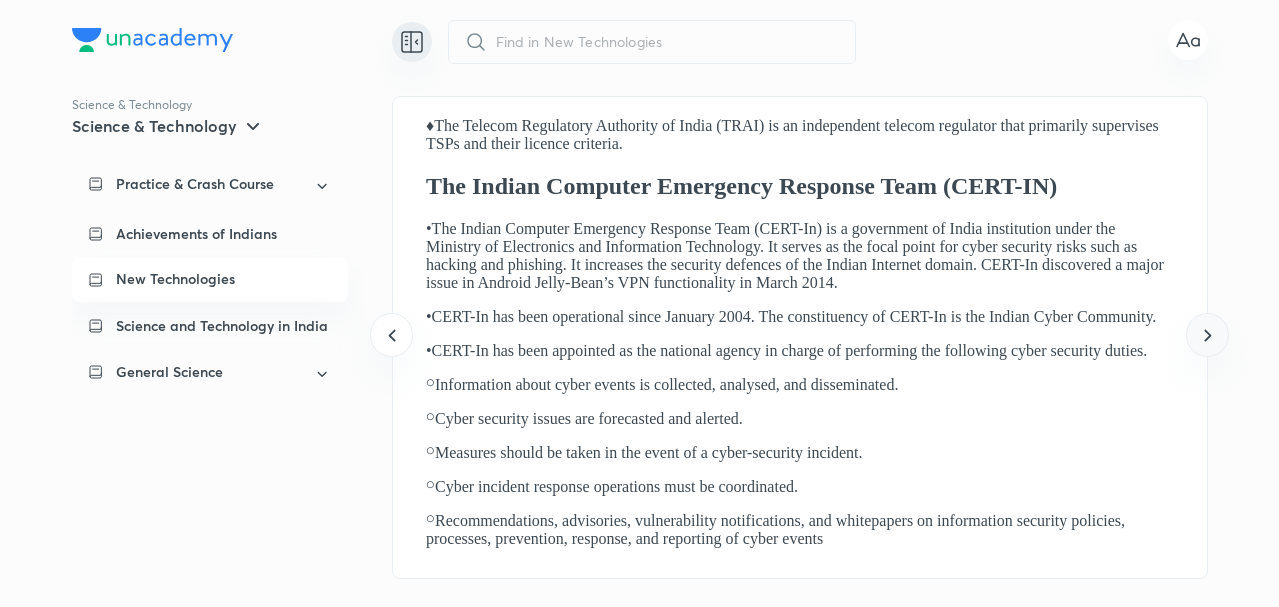 click 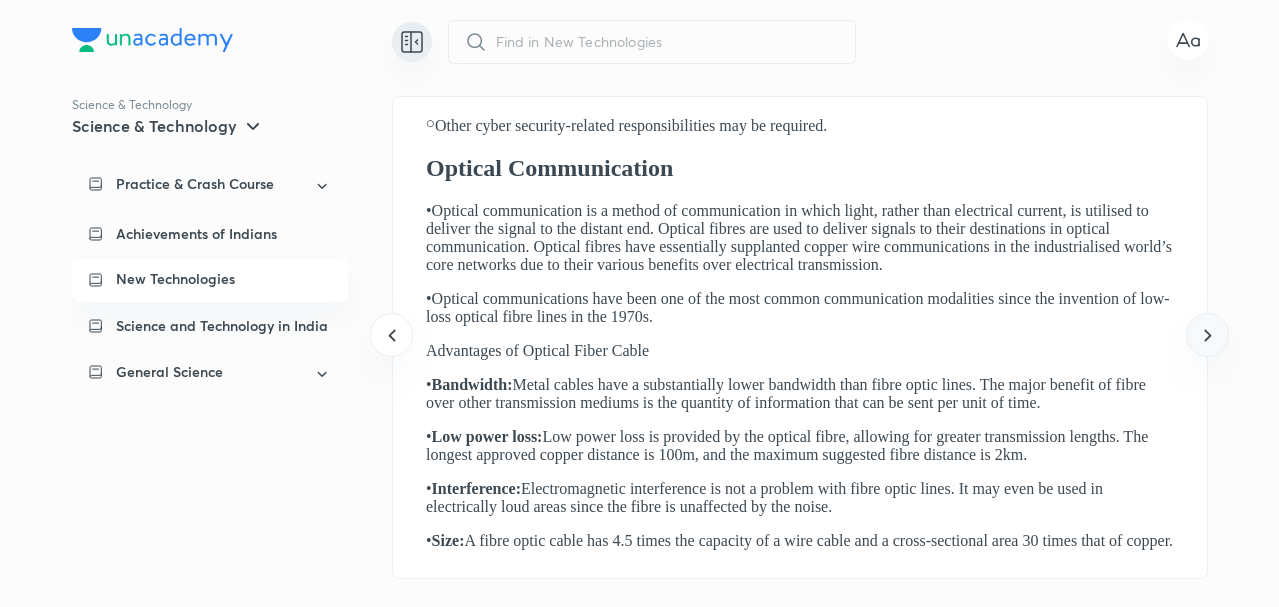 click 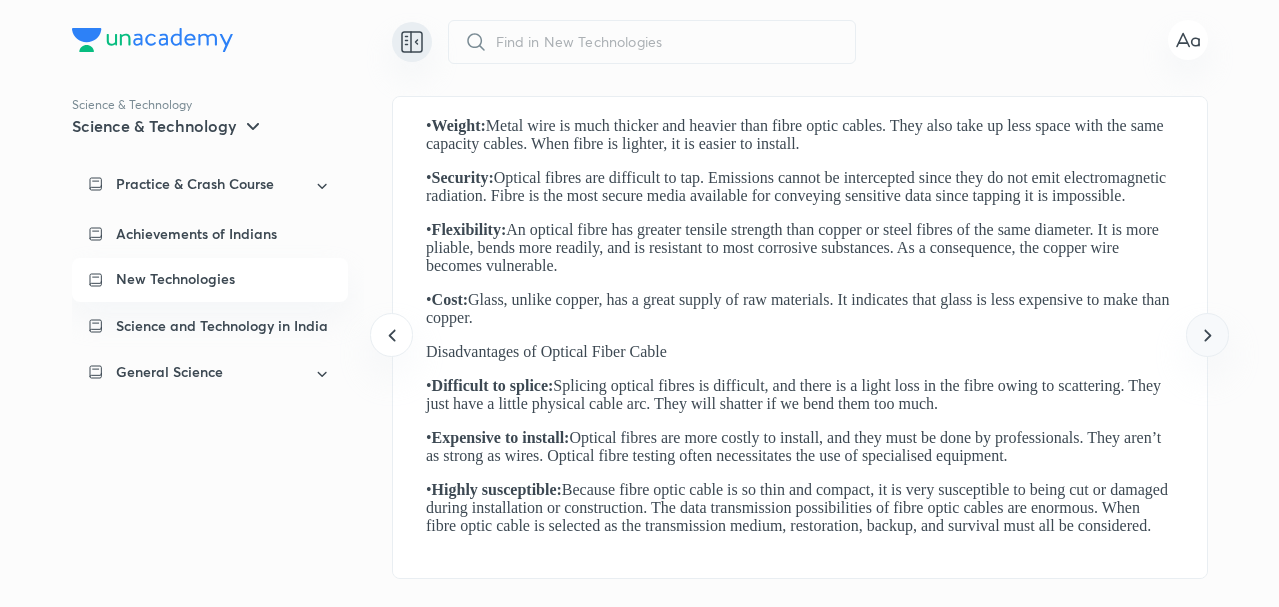 click 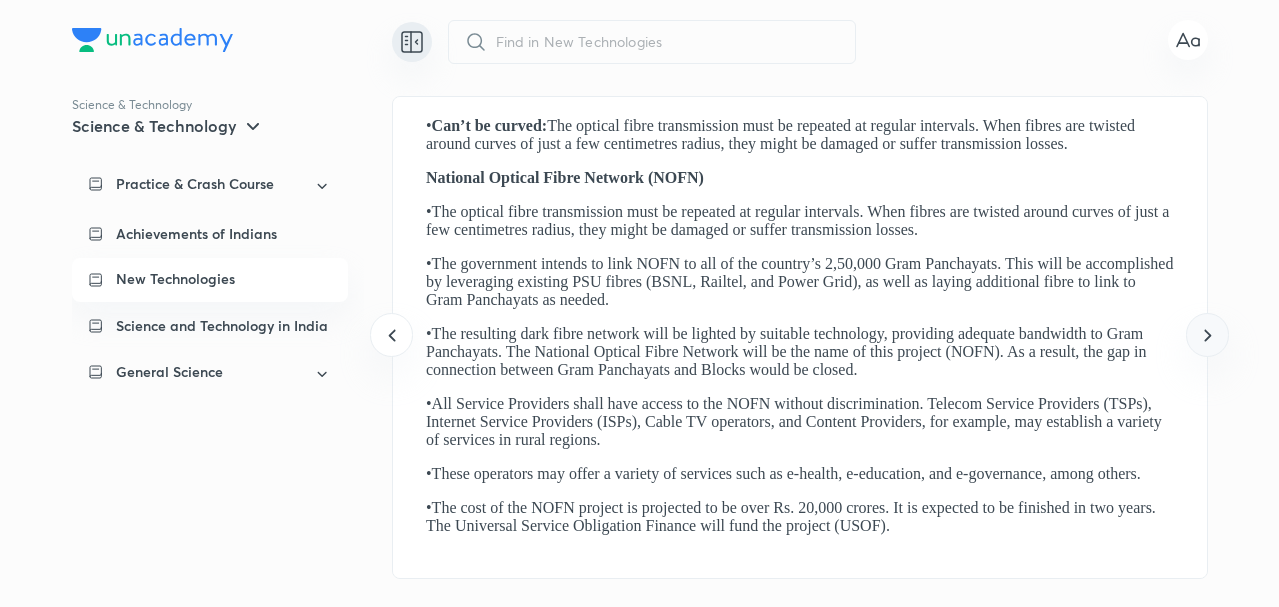 click 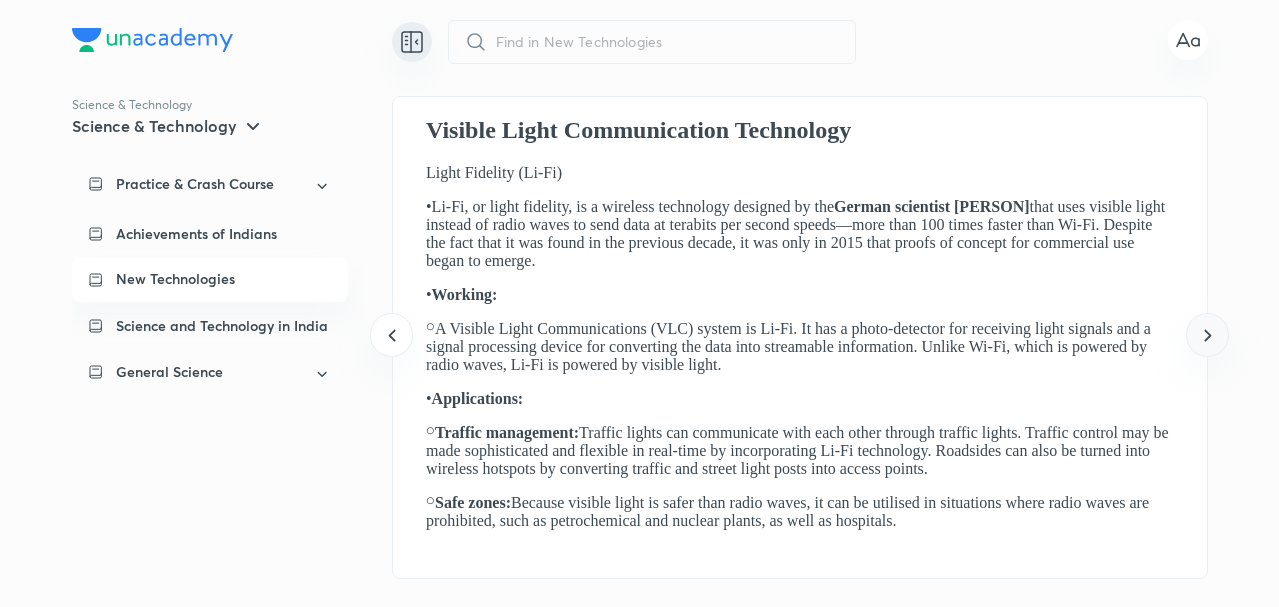 click 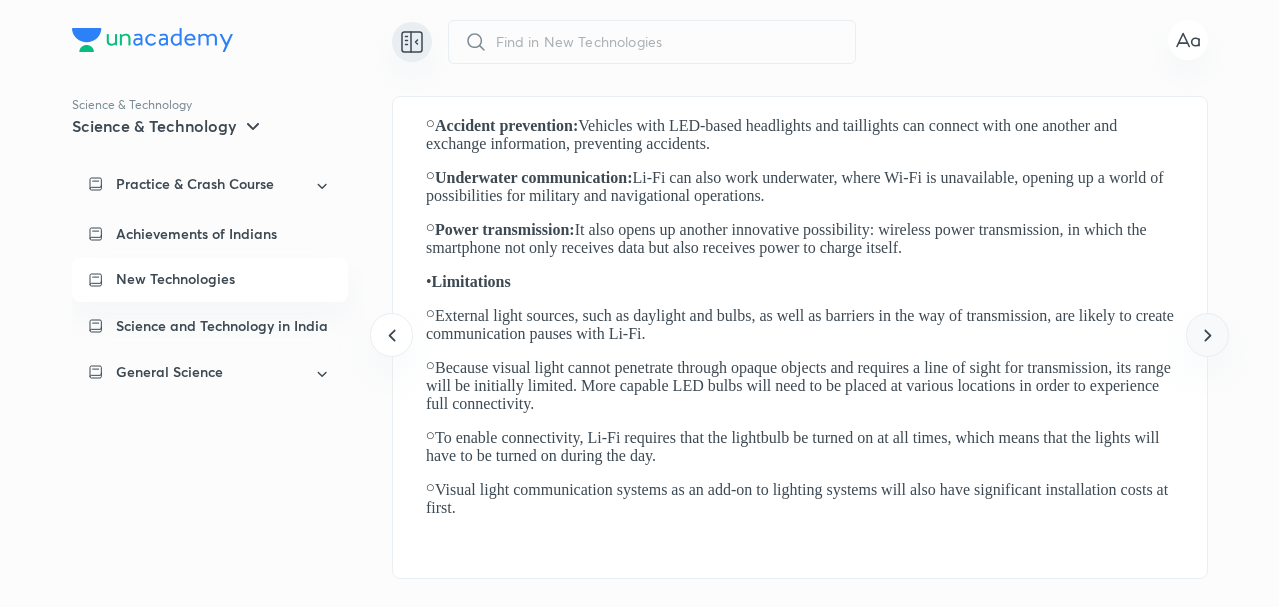 click 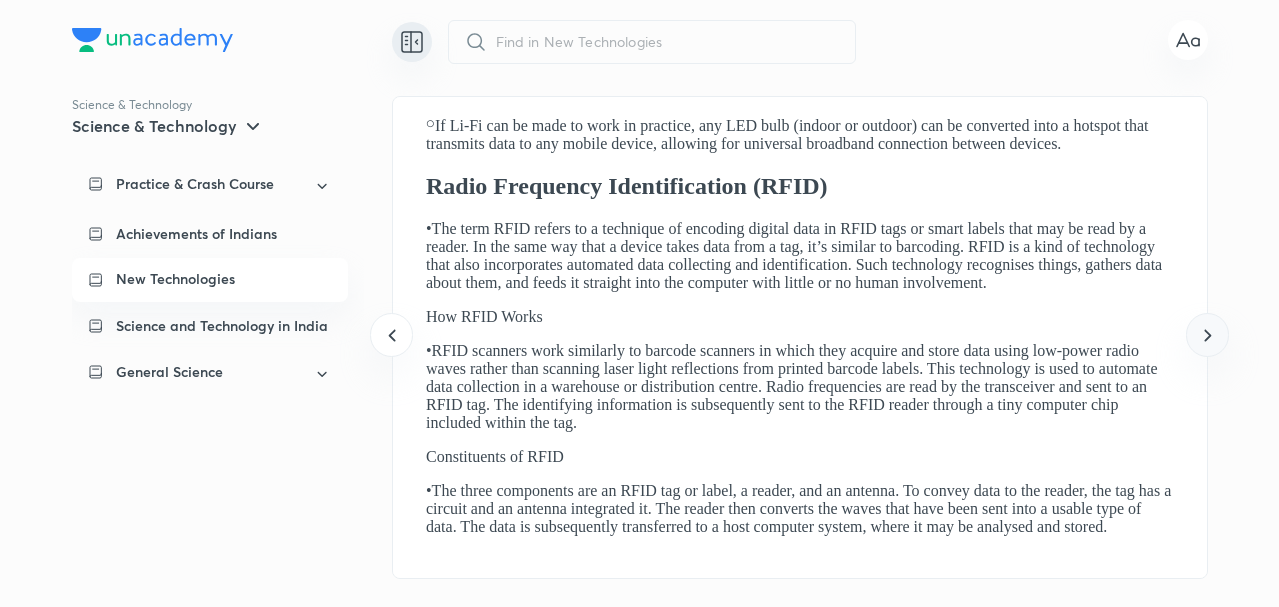 click 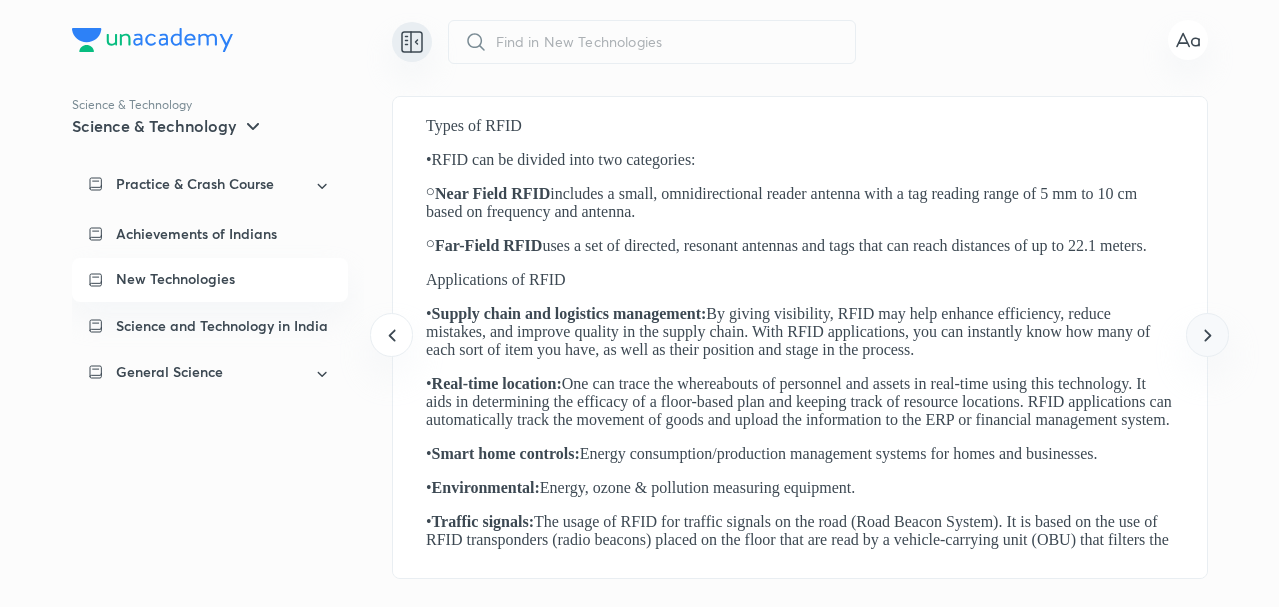 click 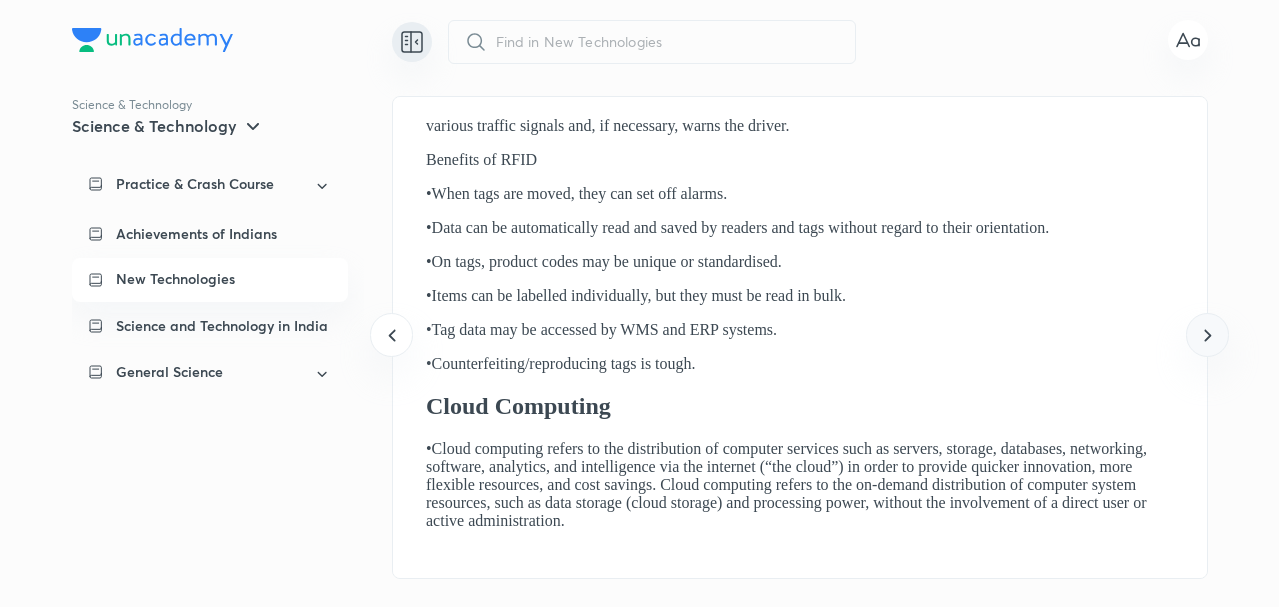 click 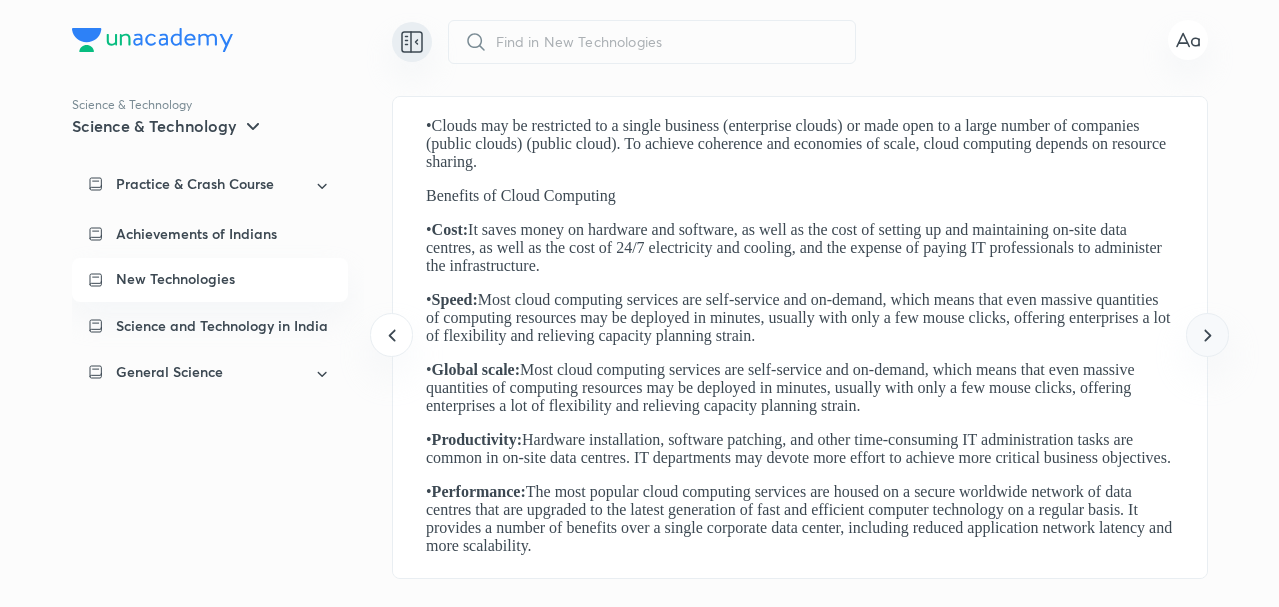 click 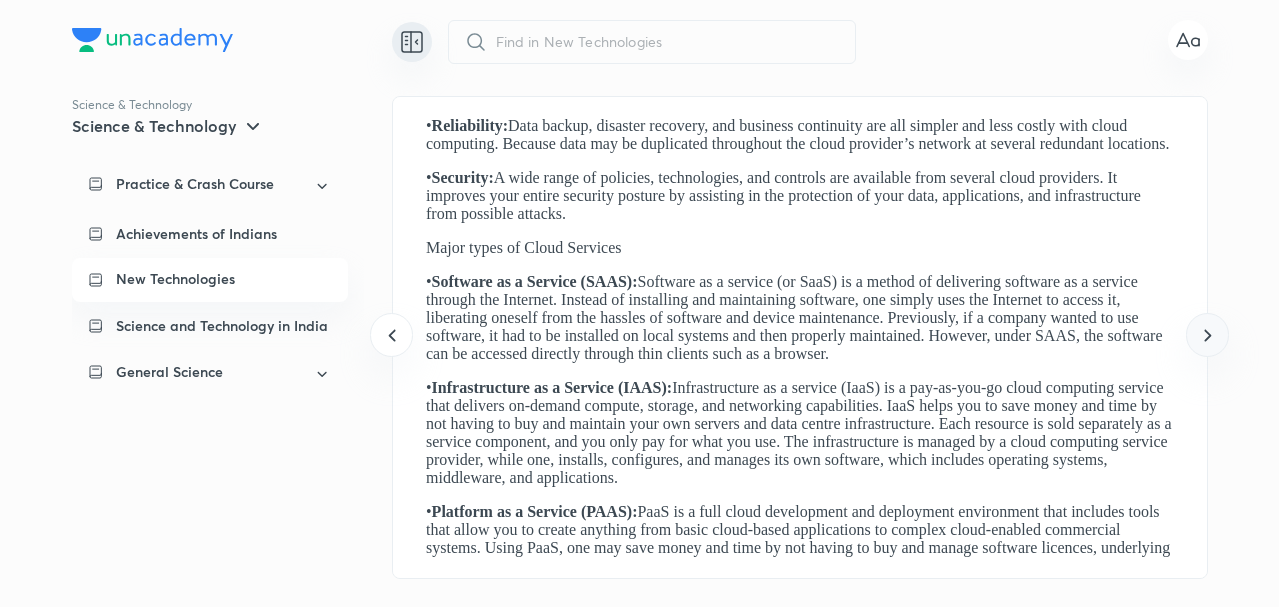 click 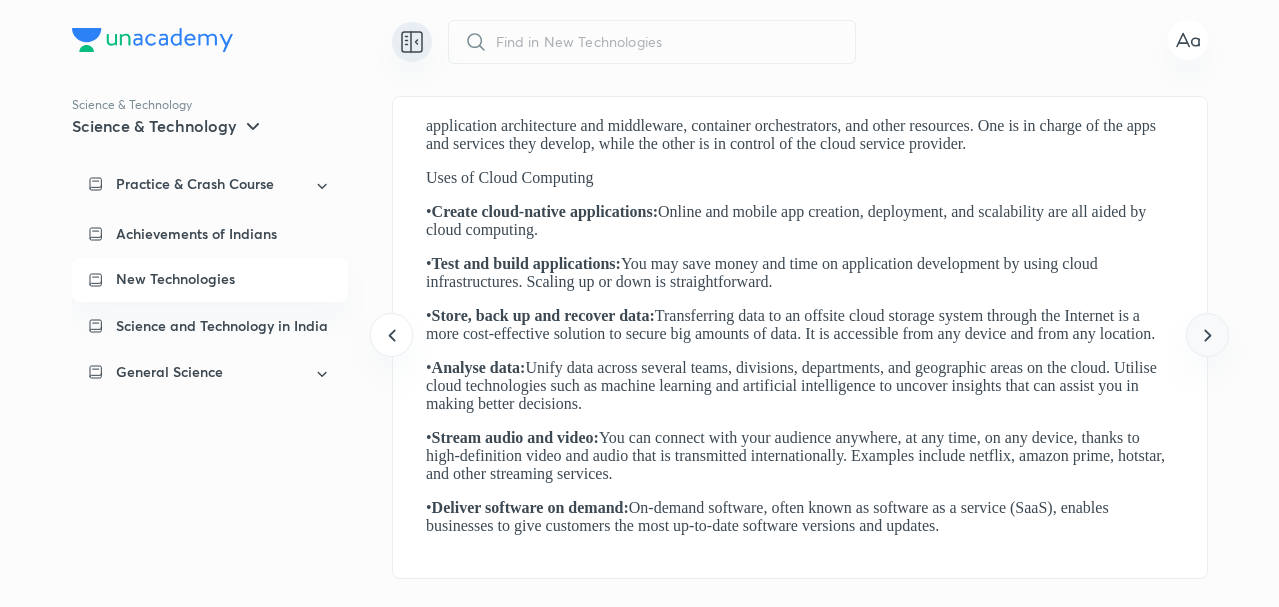 click 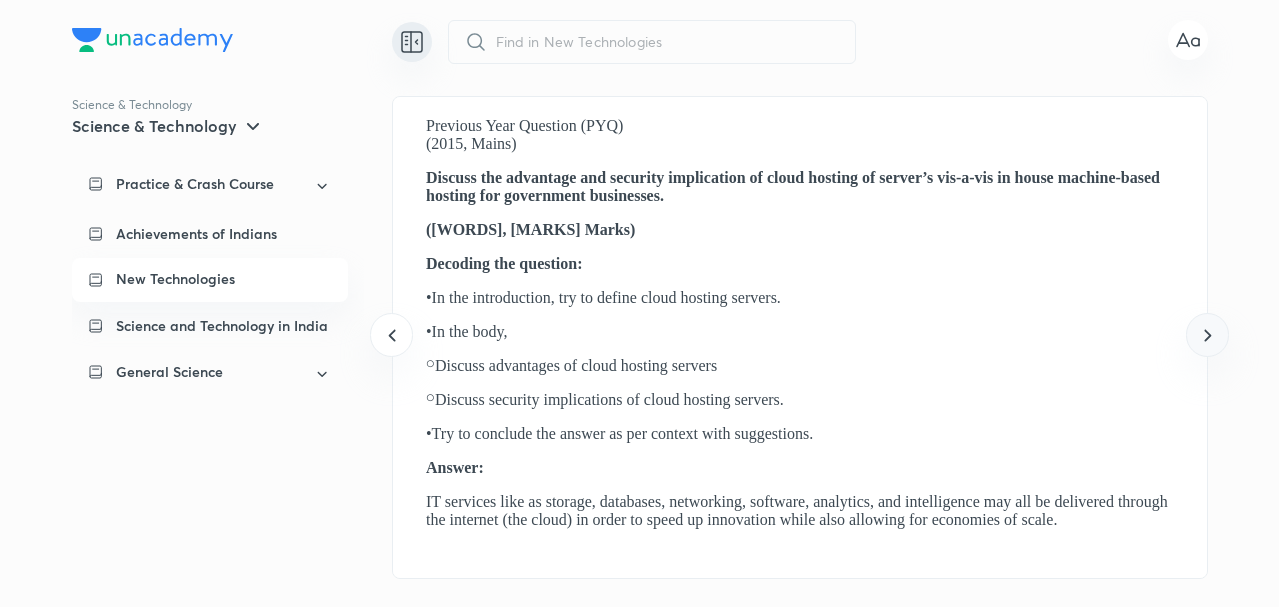 click 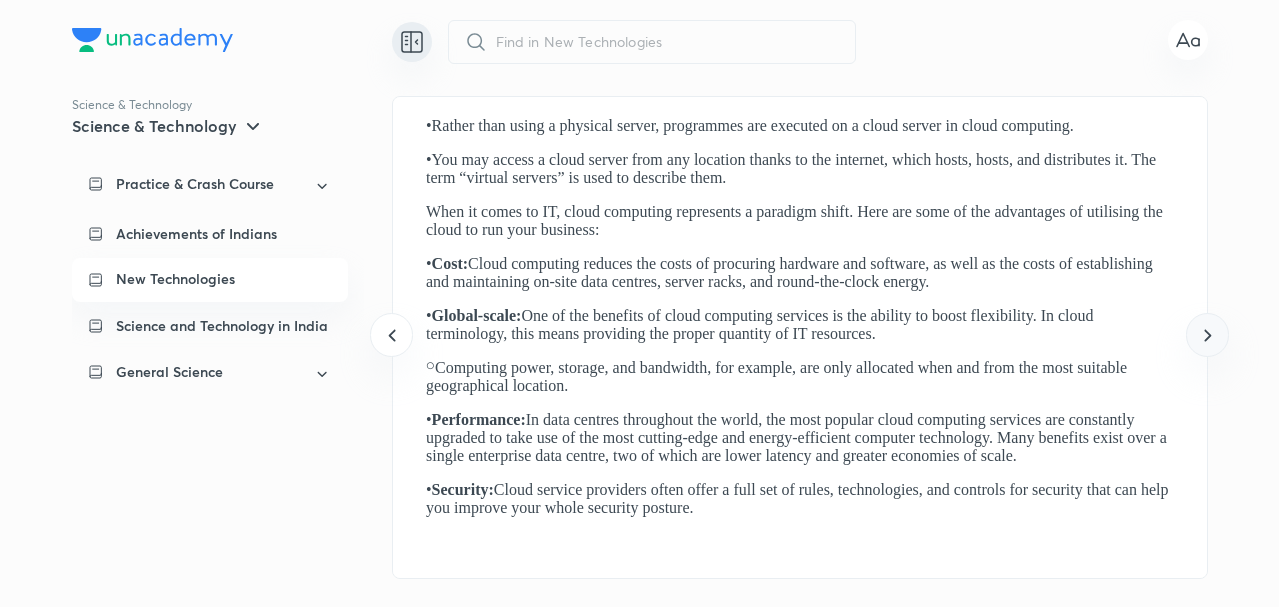 click 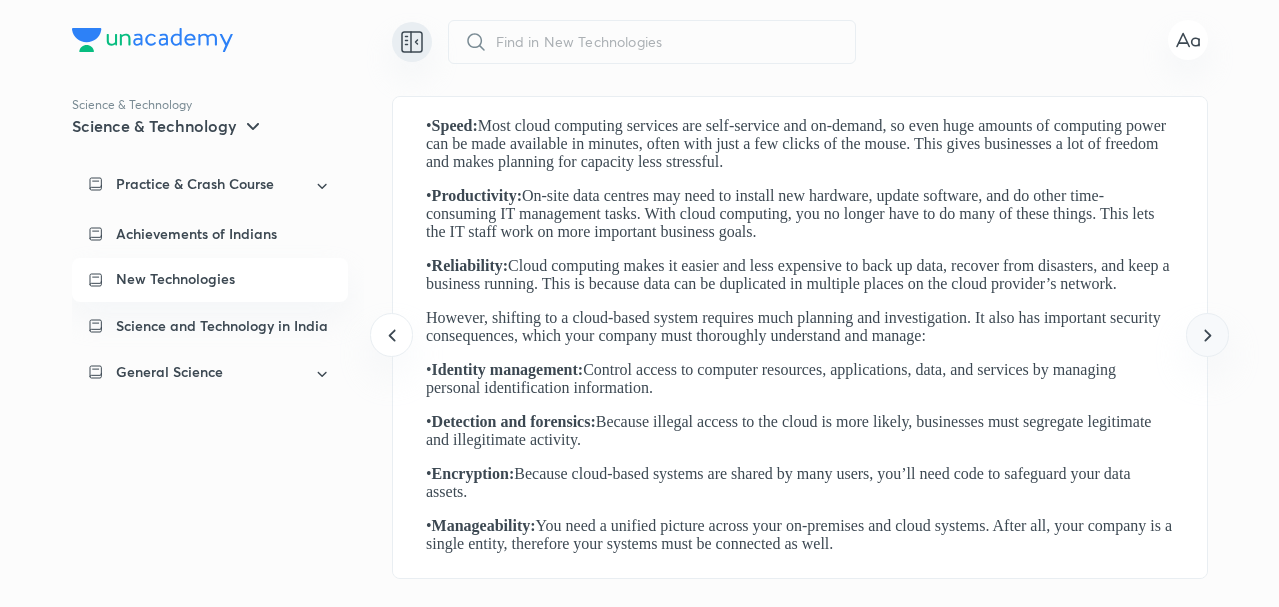 click 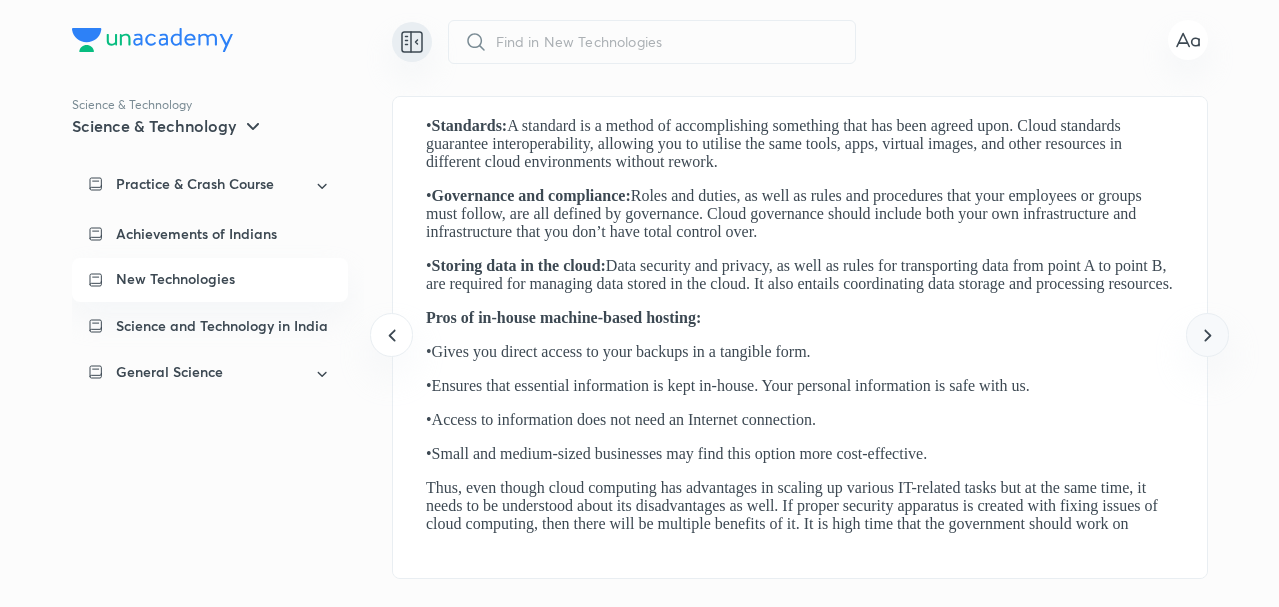 click 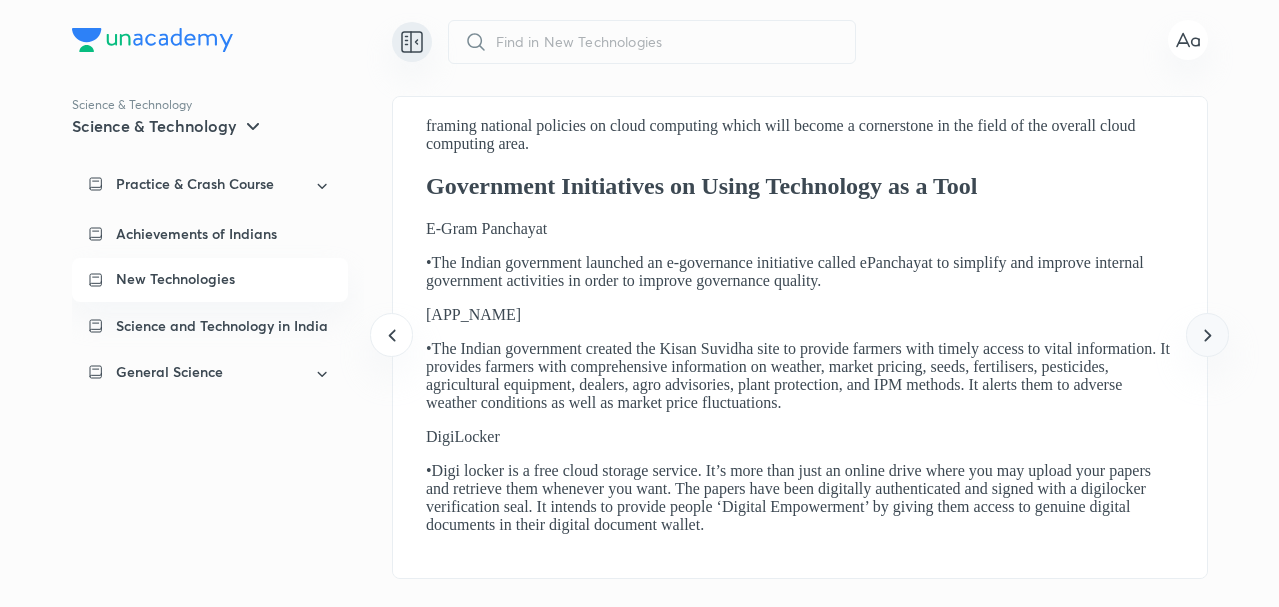 click 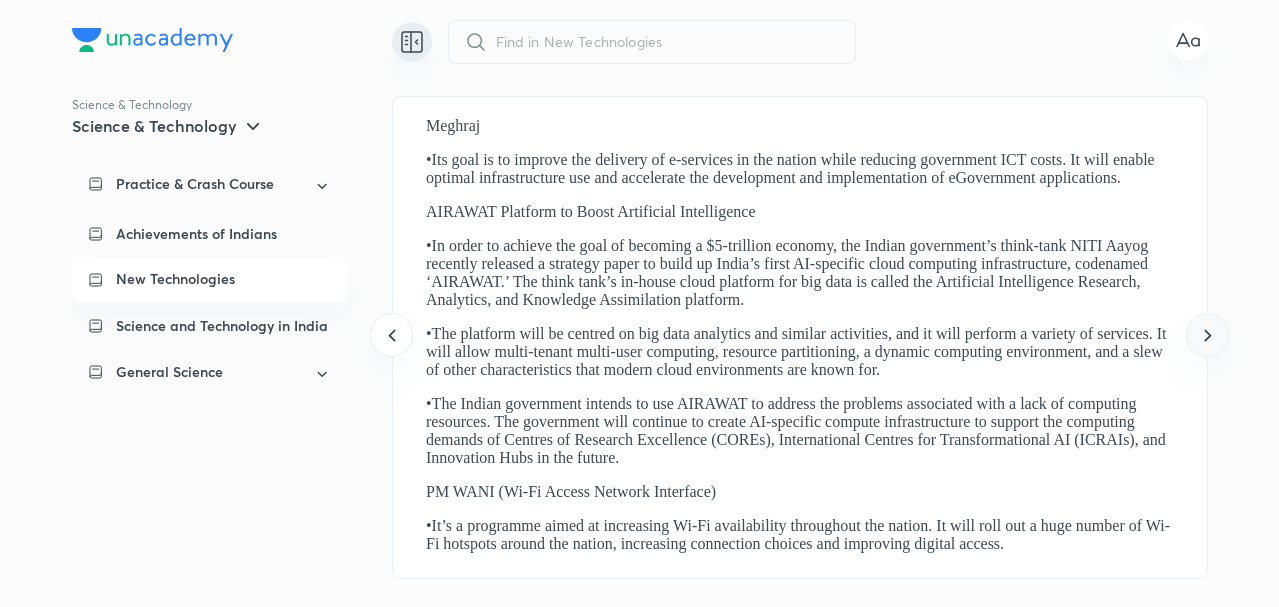click 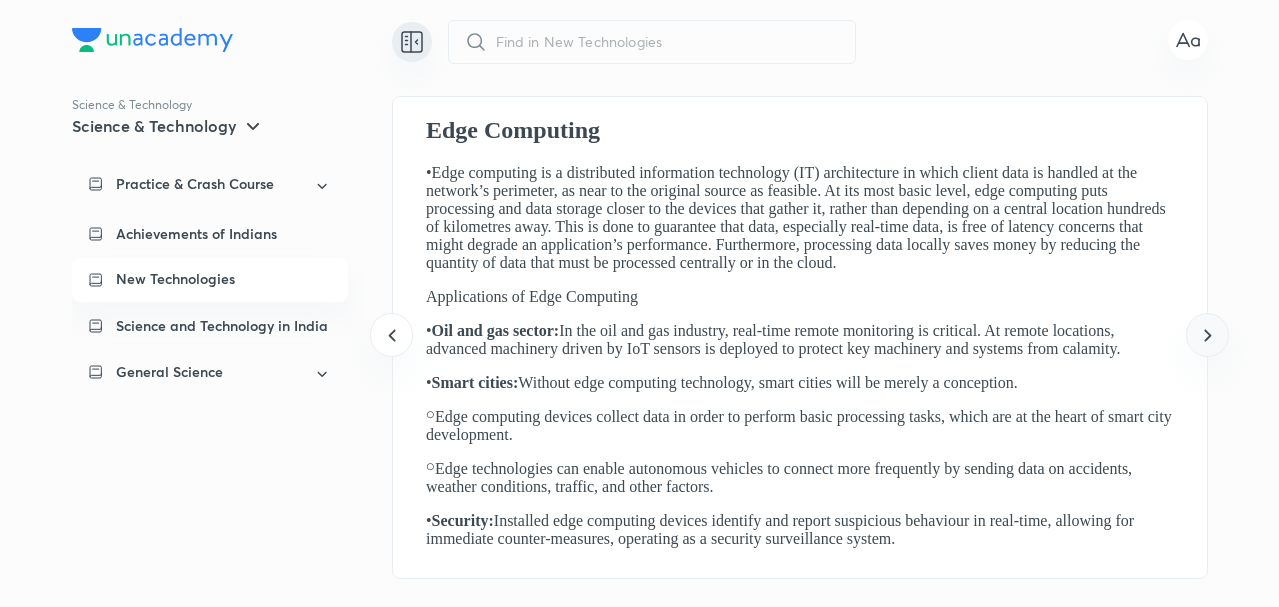 click 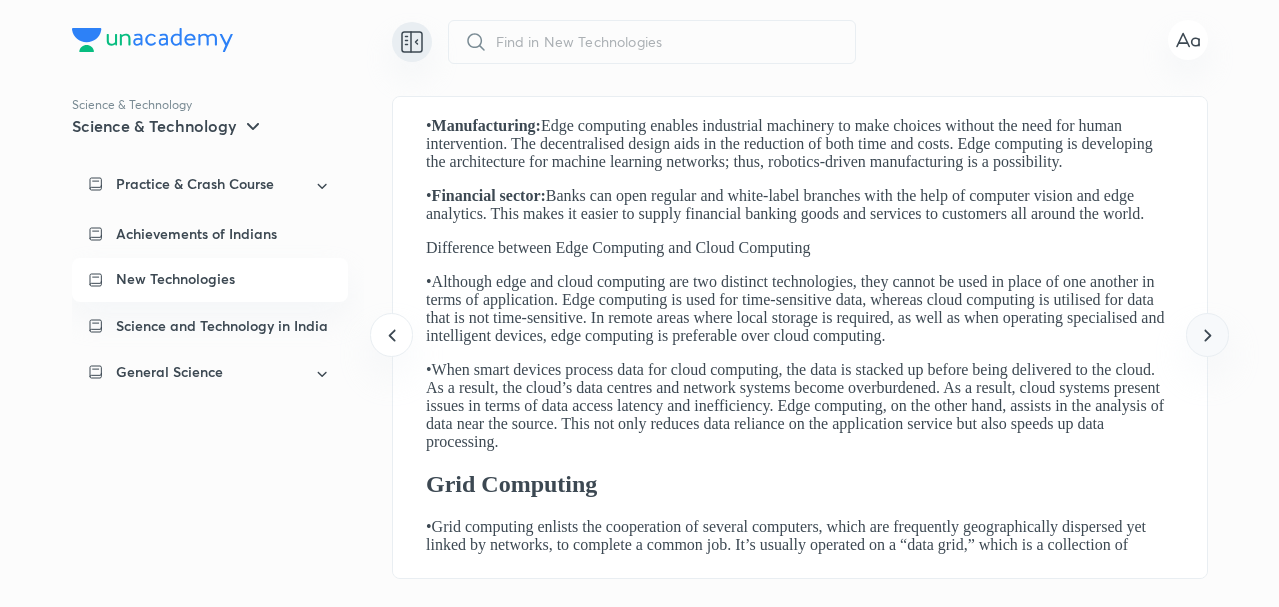 click 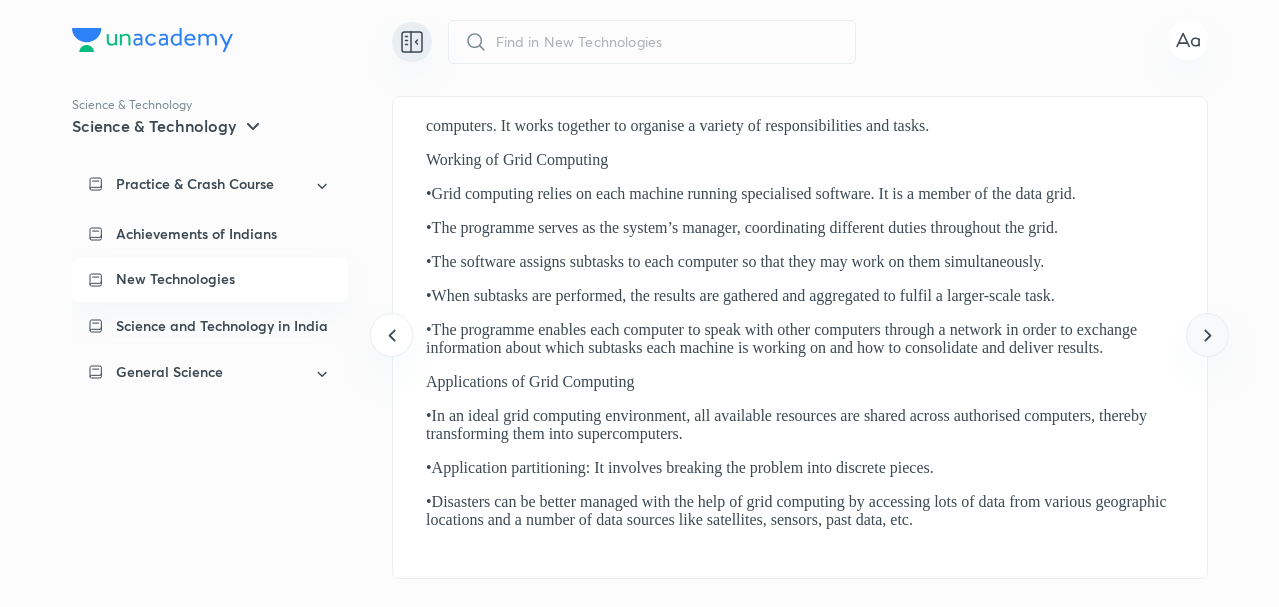 click 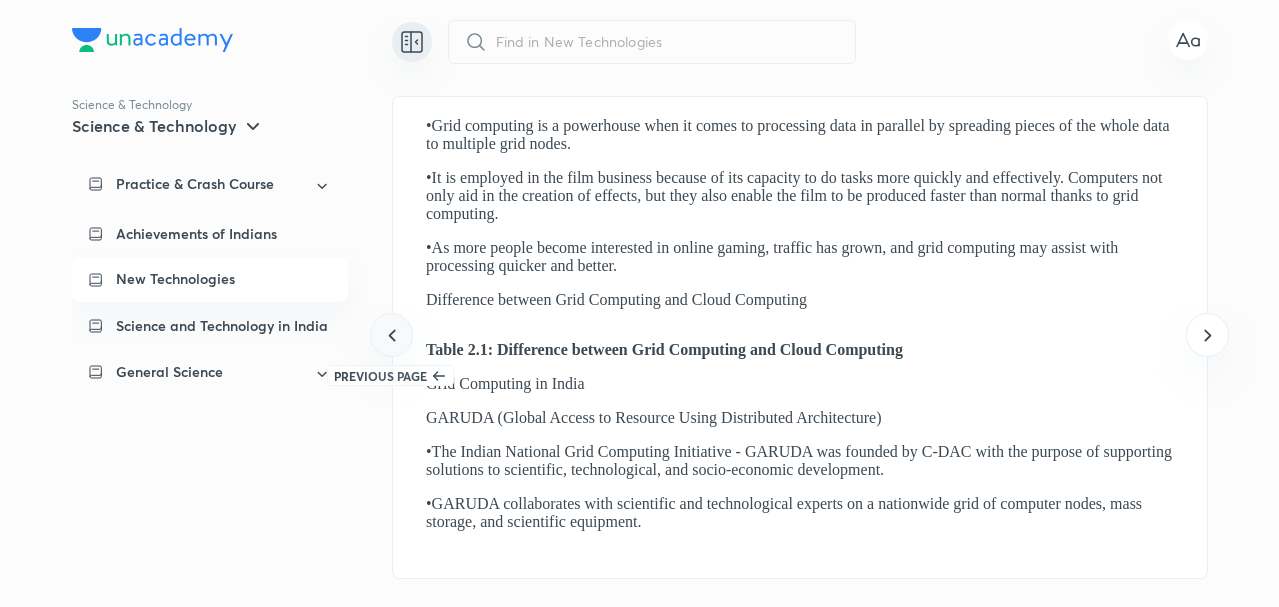 click 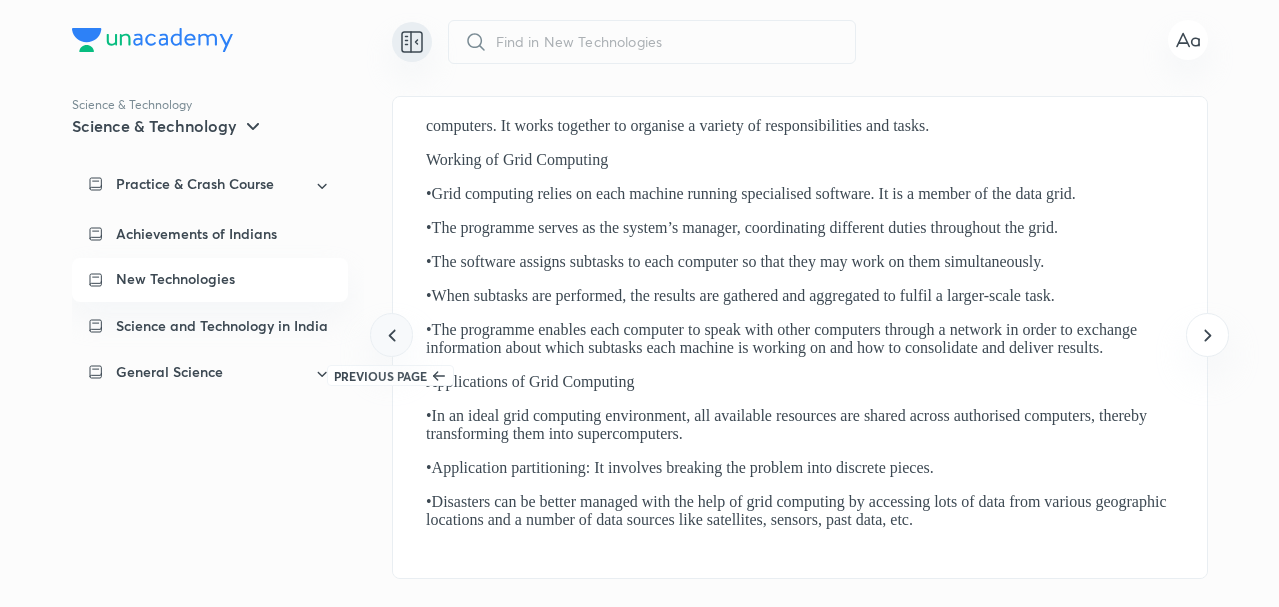 click 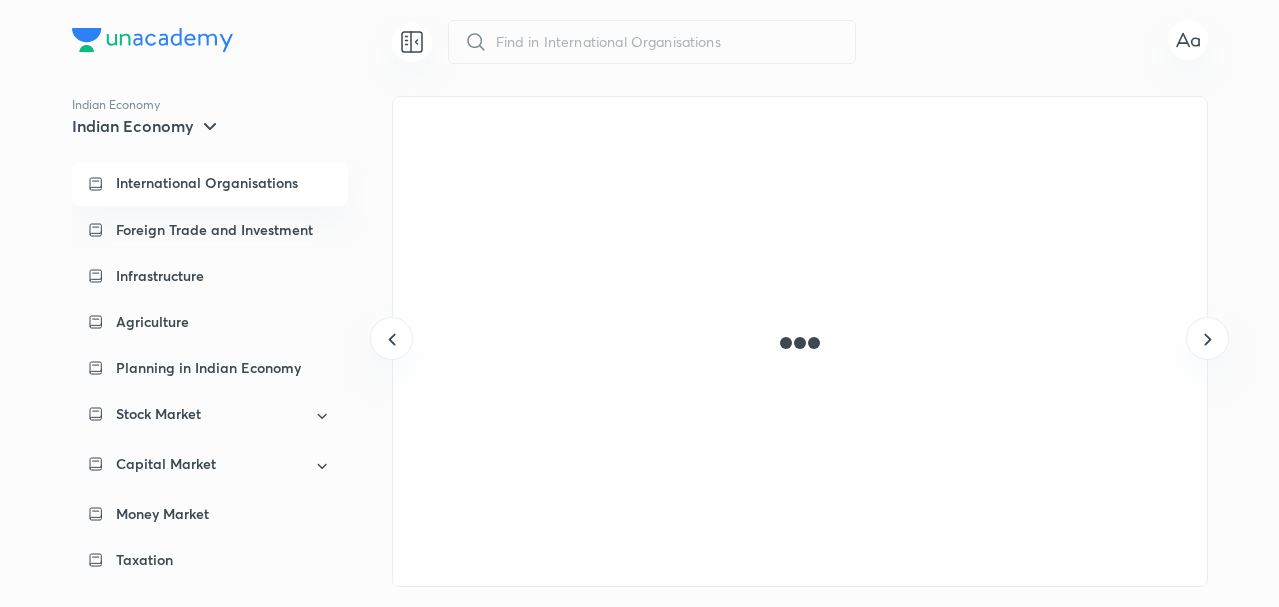scroll, scrollTop: 0, scrollLeft: 0, axis: both 